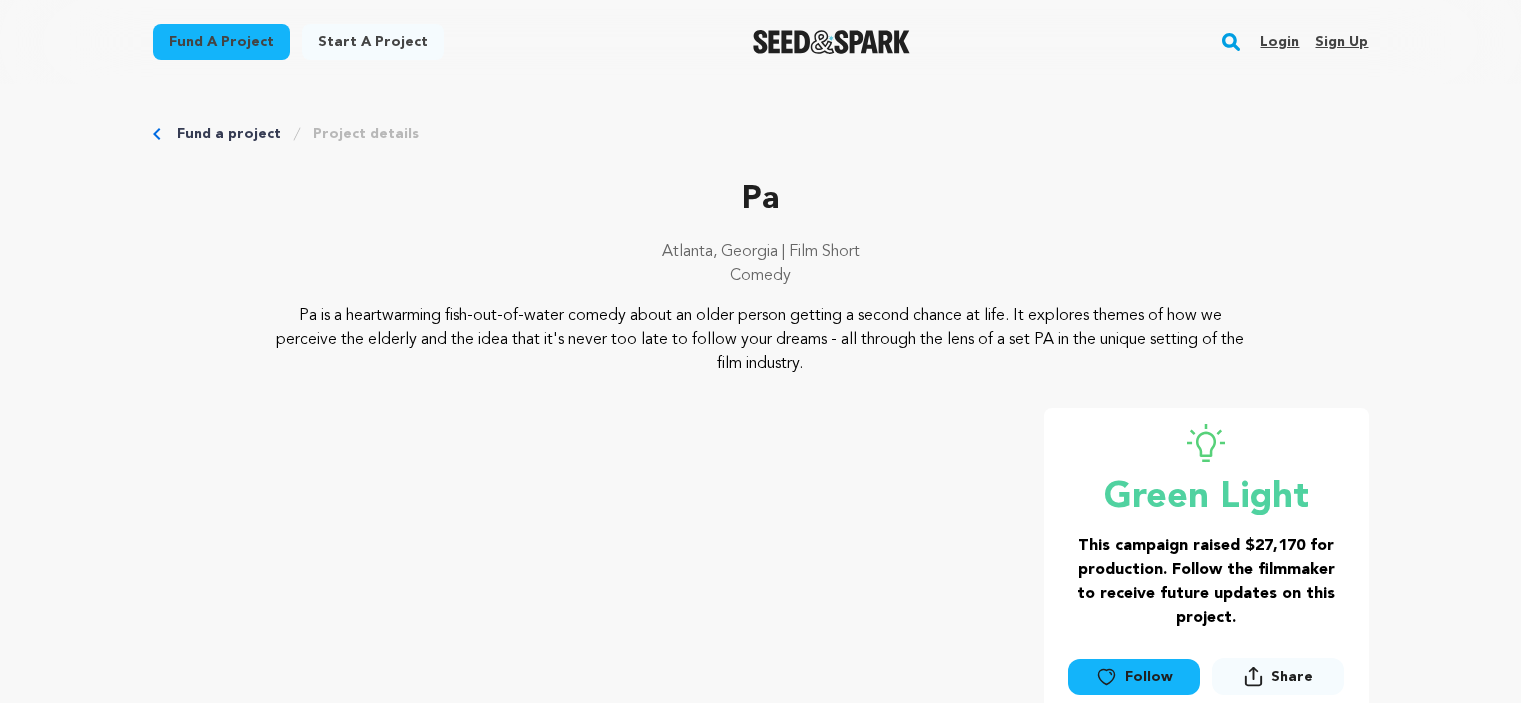 scroll, scrollTop: 0, scrollLeft: 0, axis: both 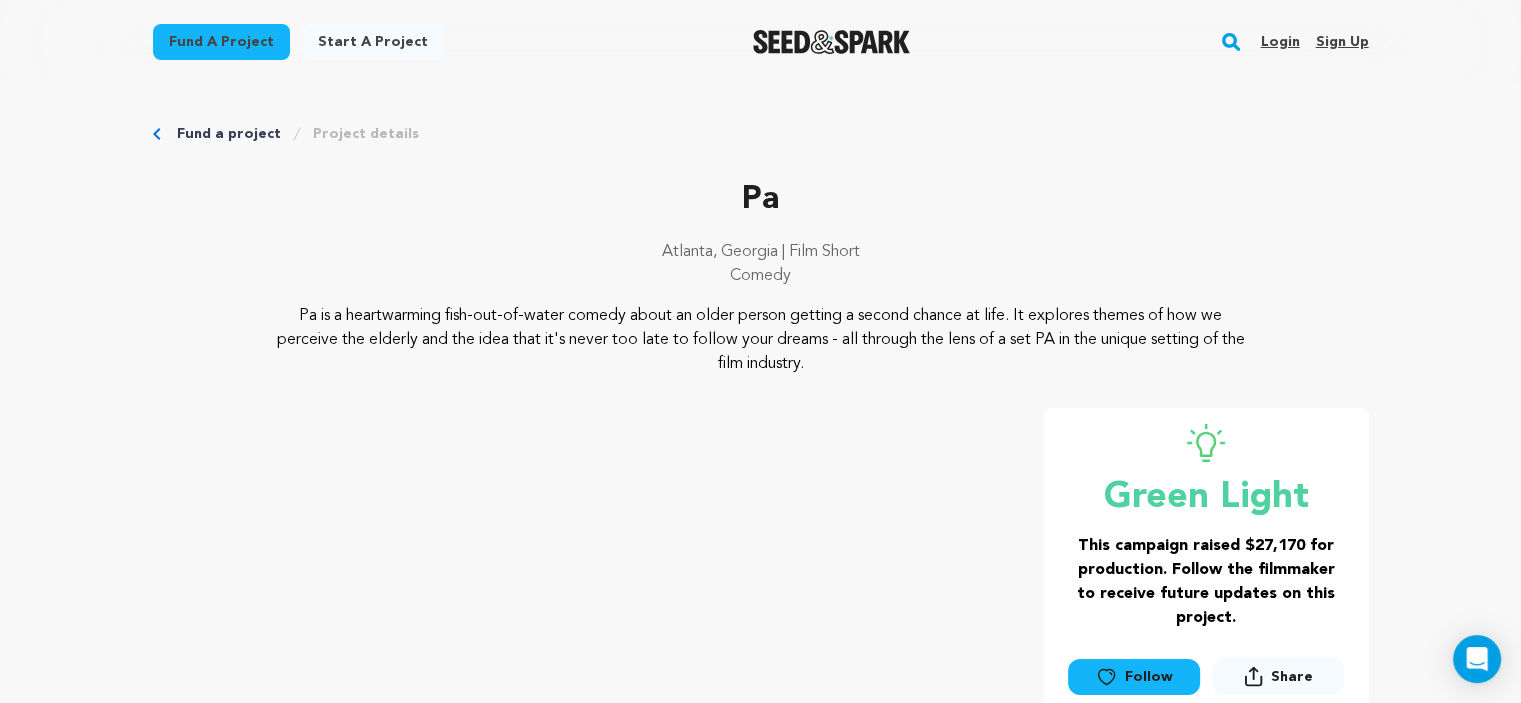 click on "Login" at bounding box center [1279, 42] 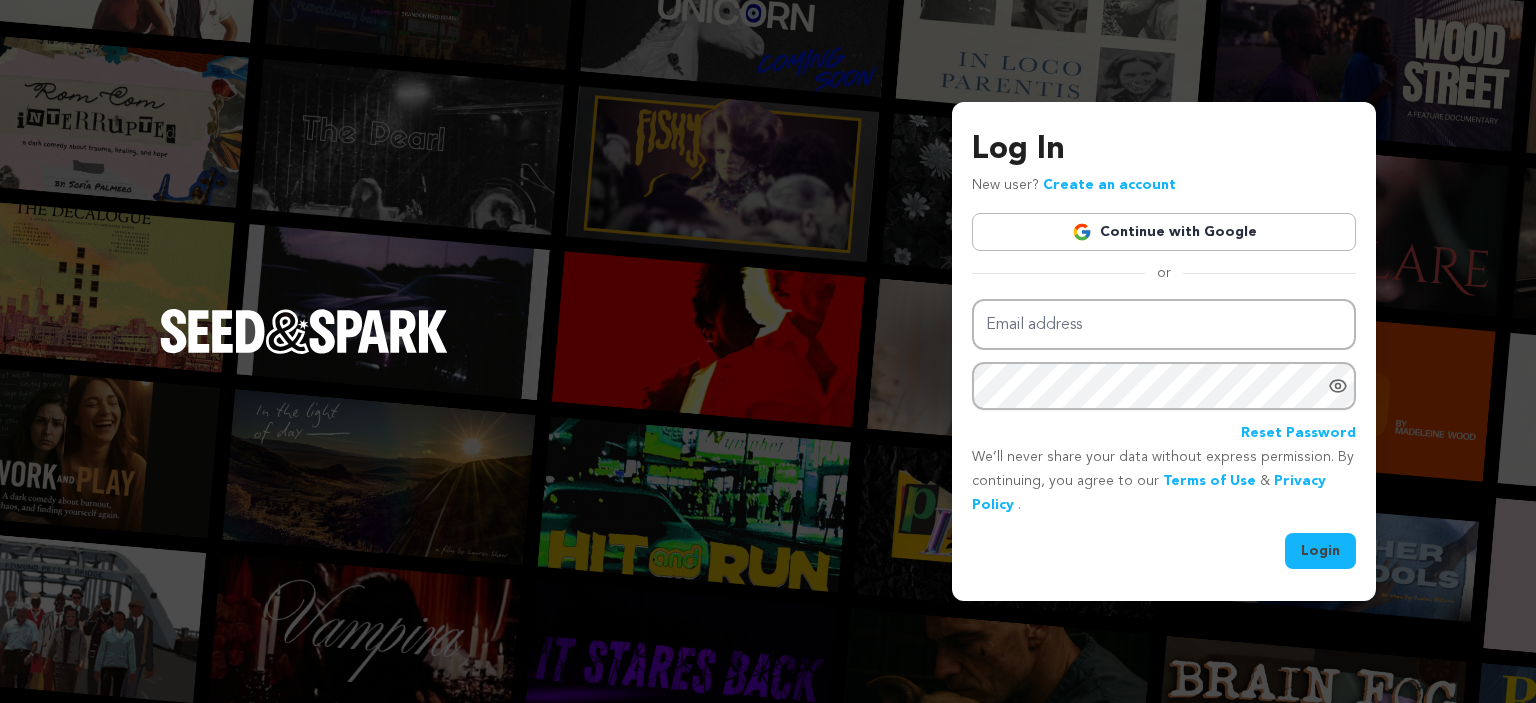 scroll, scrollTop: 0, scrollLeft: 0, axis: both 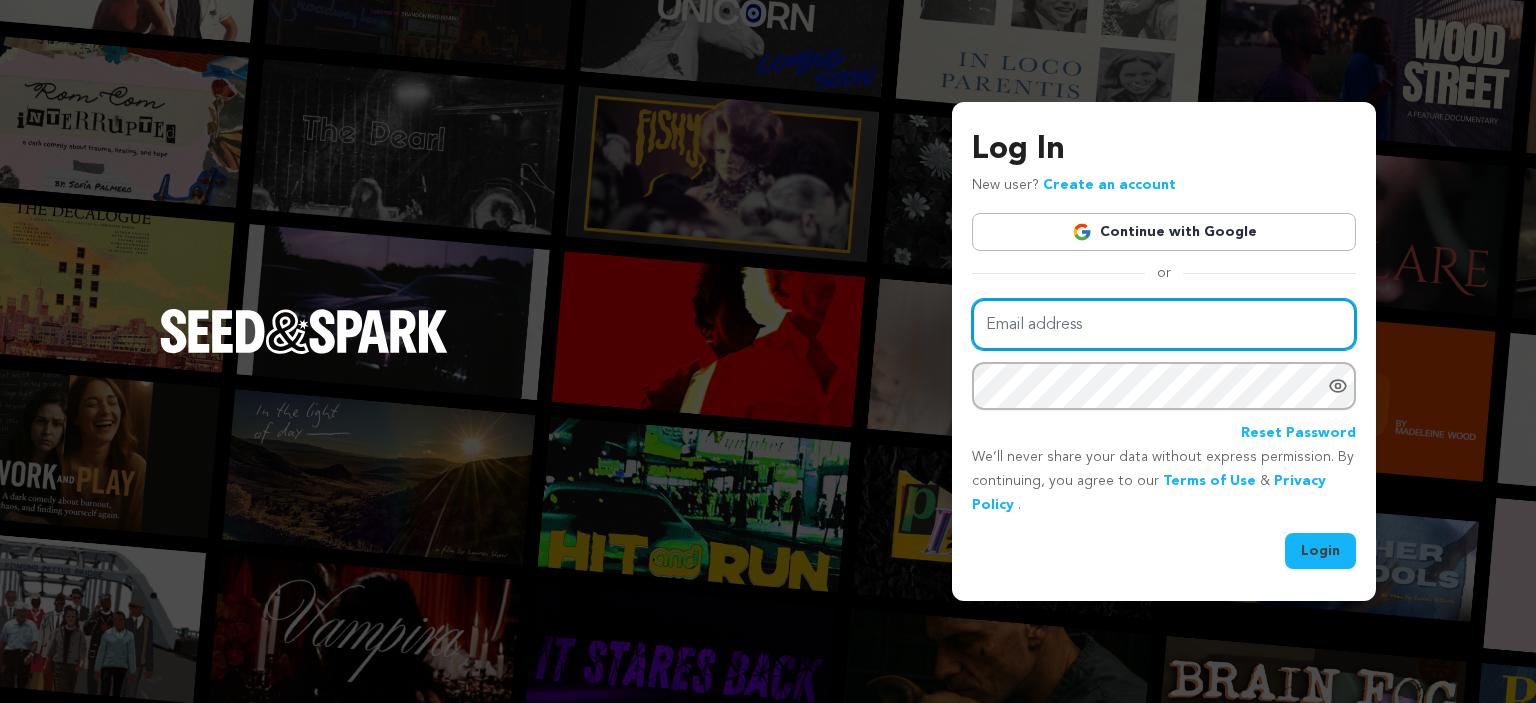 click on "Email address" at bounding box center [1164, 324] 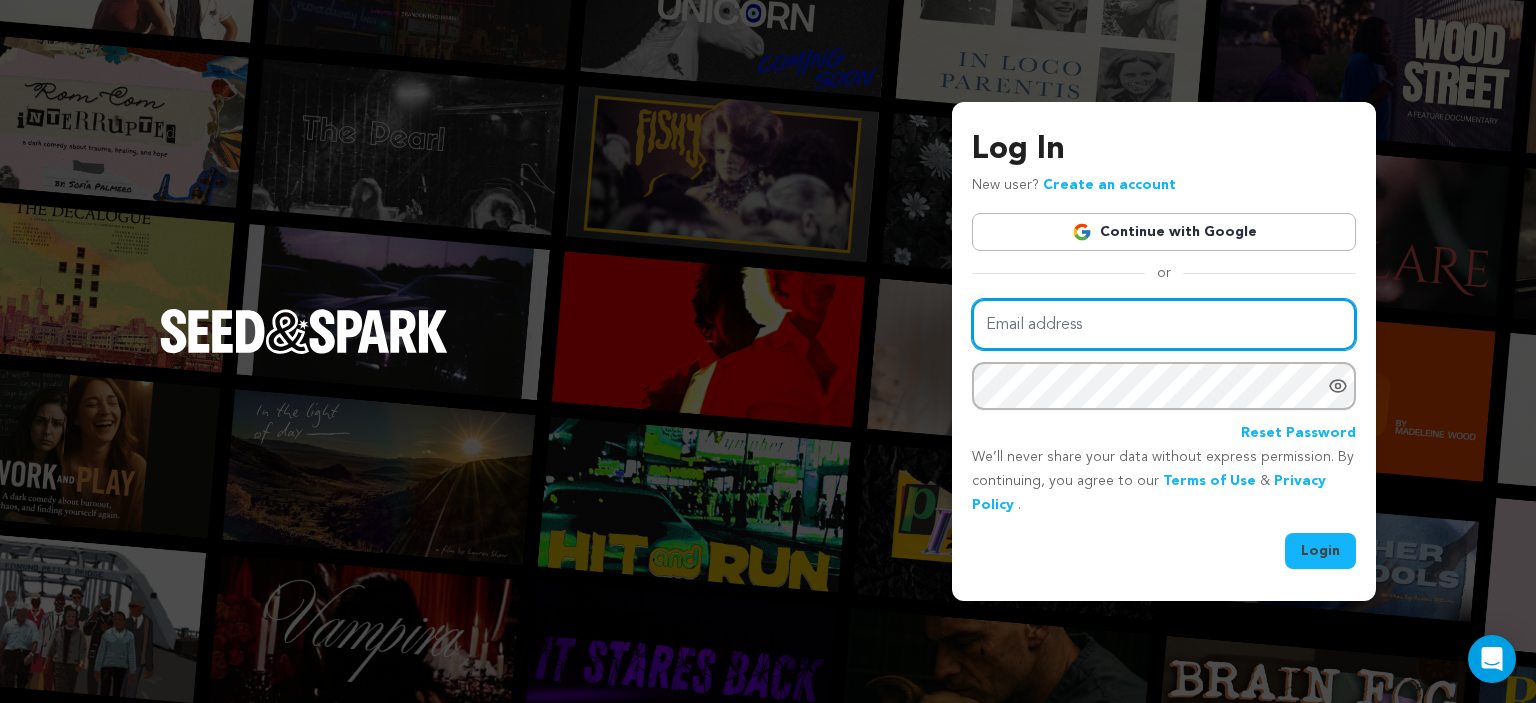 type on "devindmckay@gmail.com" 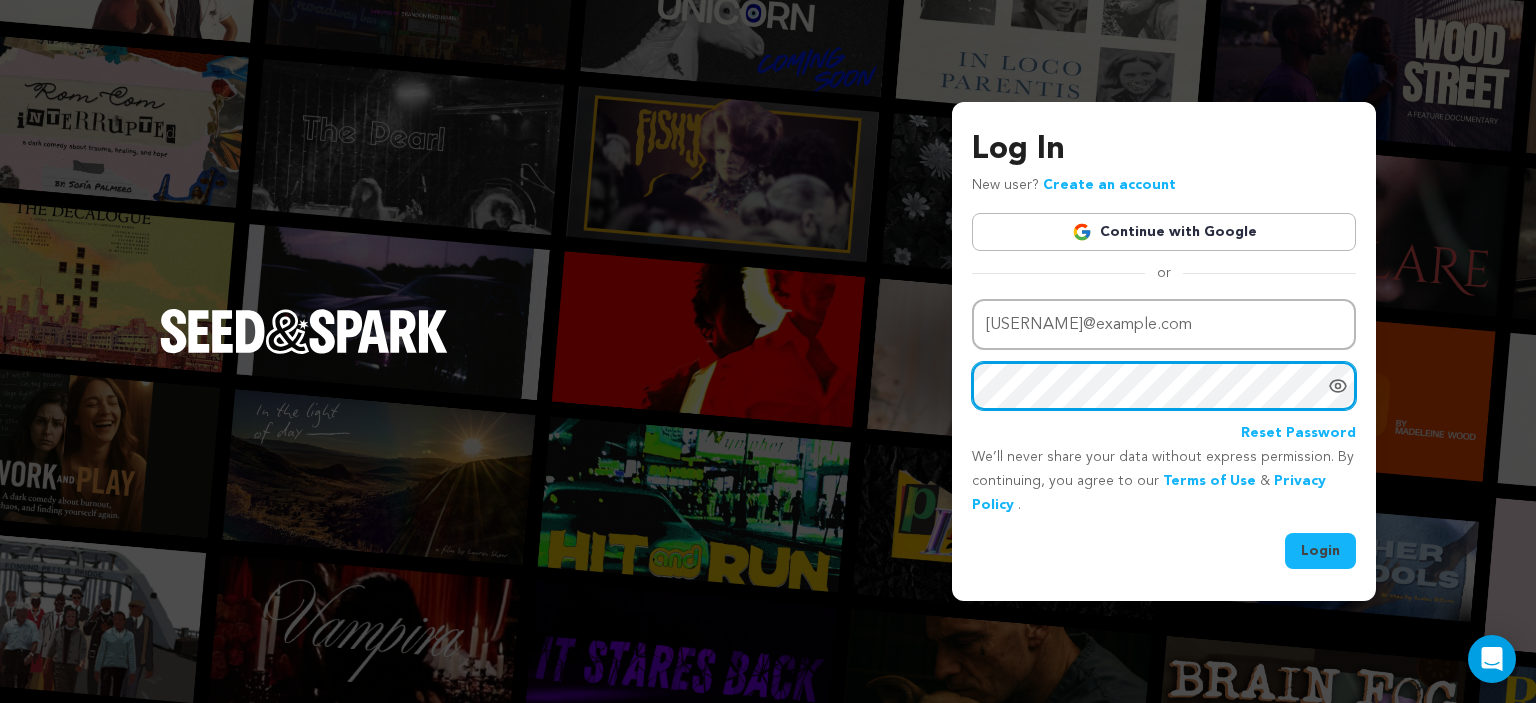 click on "Login" at bounding box center [1320, 551] 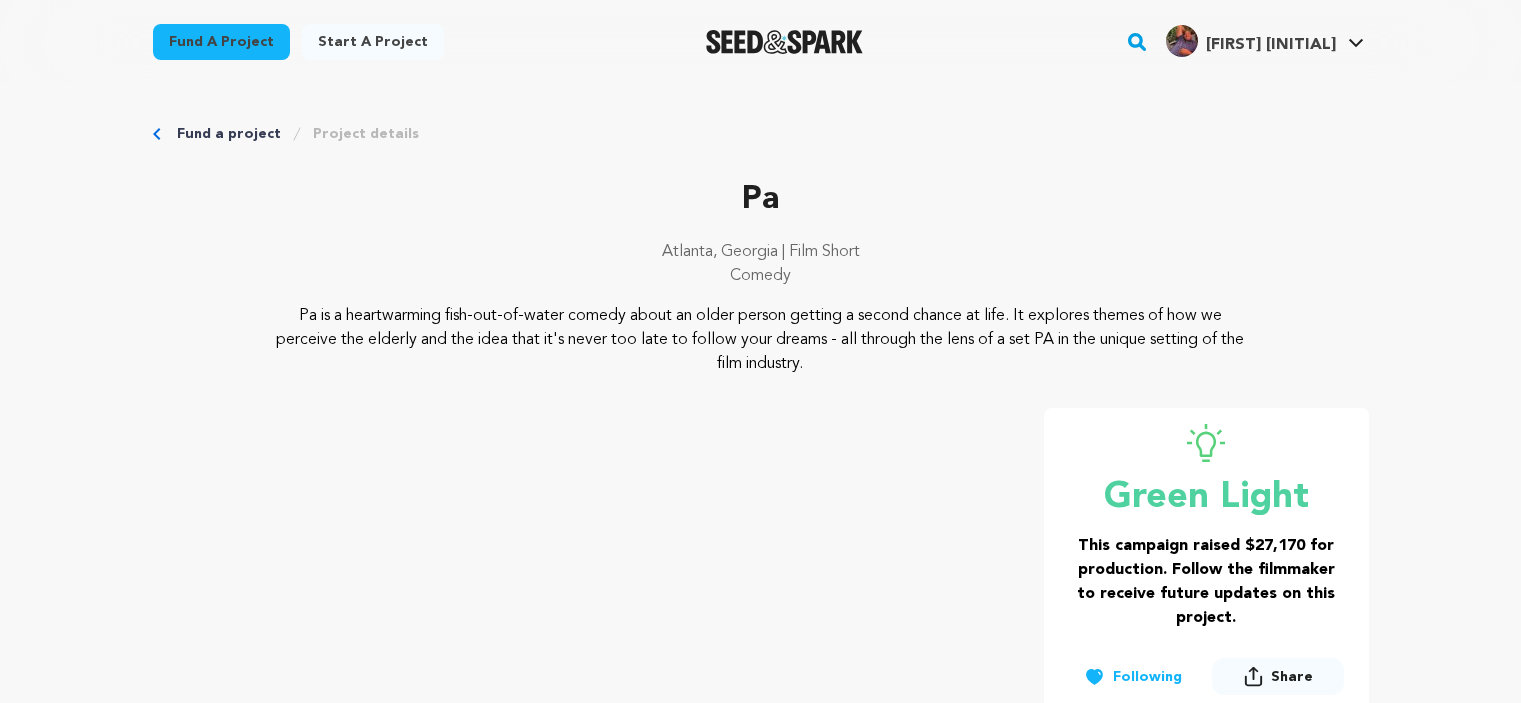 scroll, scrollTop: 0, scrollLeft: 0, axis: both 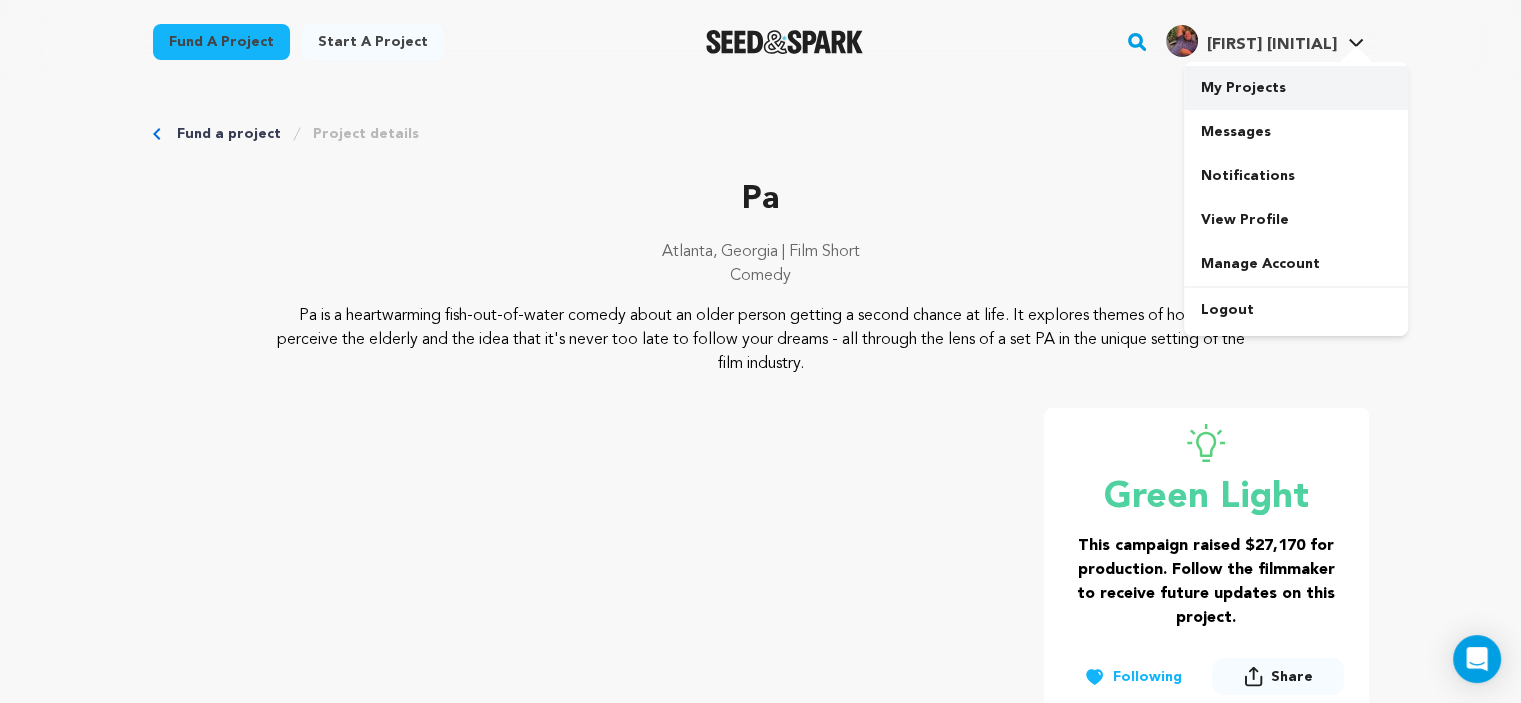 click on "My Projects" at bounding box center [1296, 88] 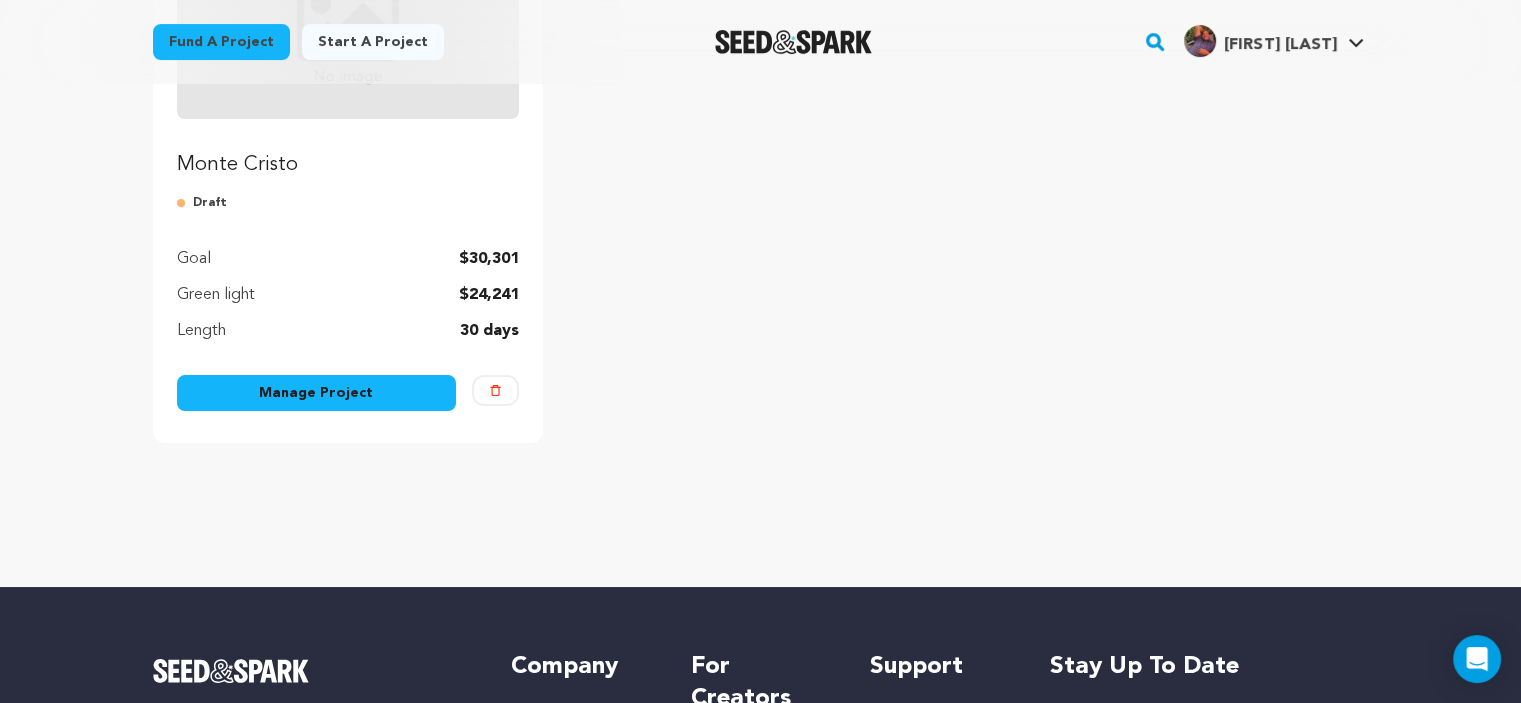scroll, scrollTop: 412, scrollLeft: 0, axis: vertical 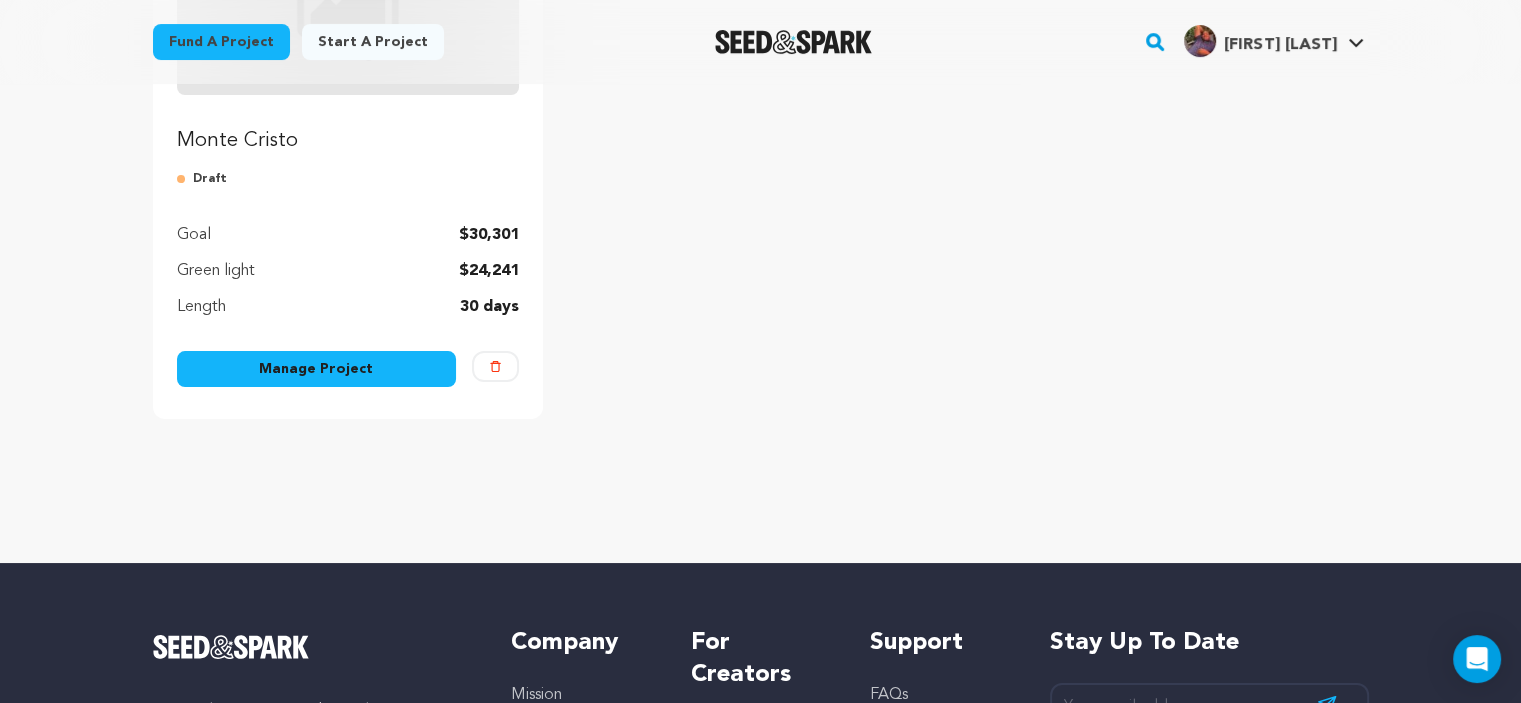 click on "Manage Project" at bounding box center (317, 369) 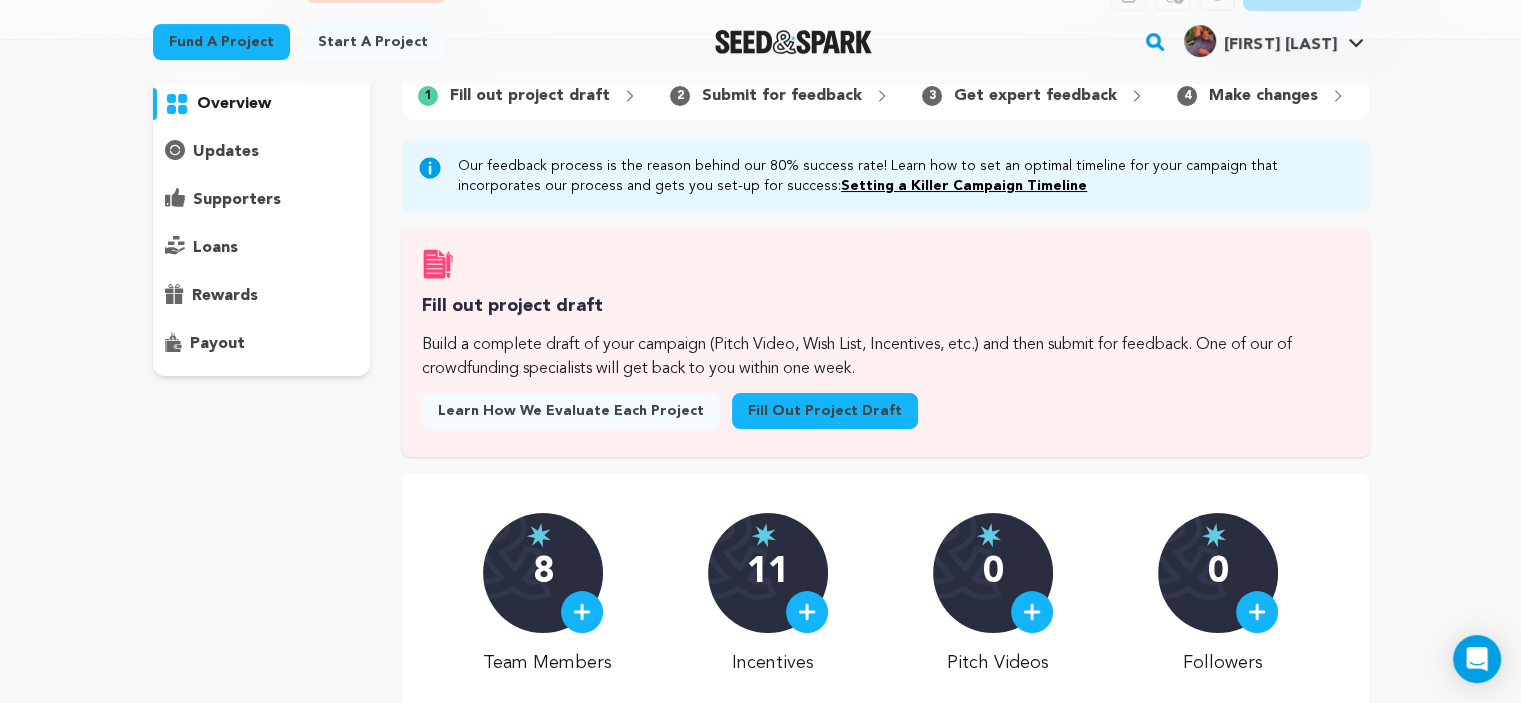 scroll, scrollTop: 248, scrollLeft: 0, axis: vertical 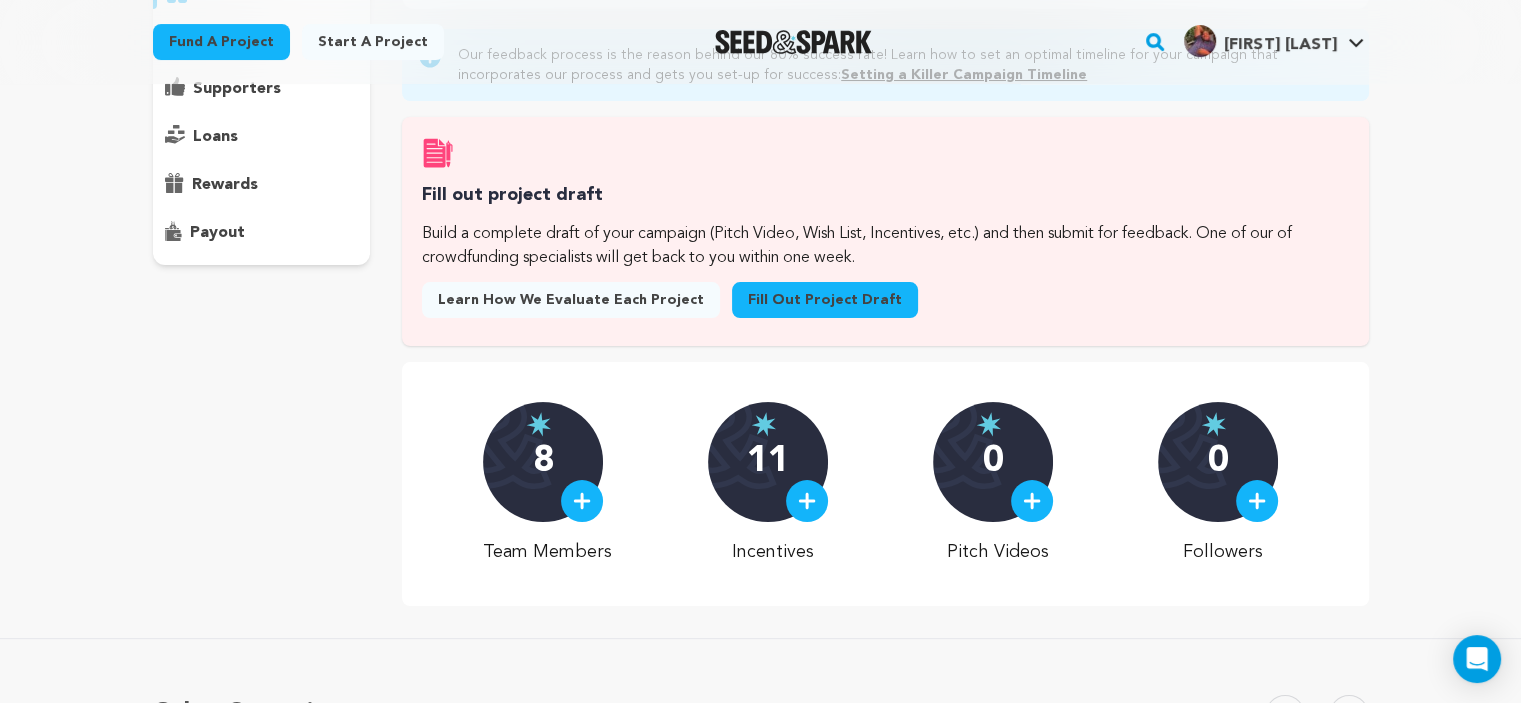 click at bounding box center (582, 501) 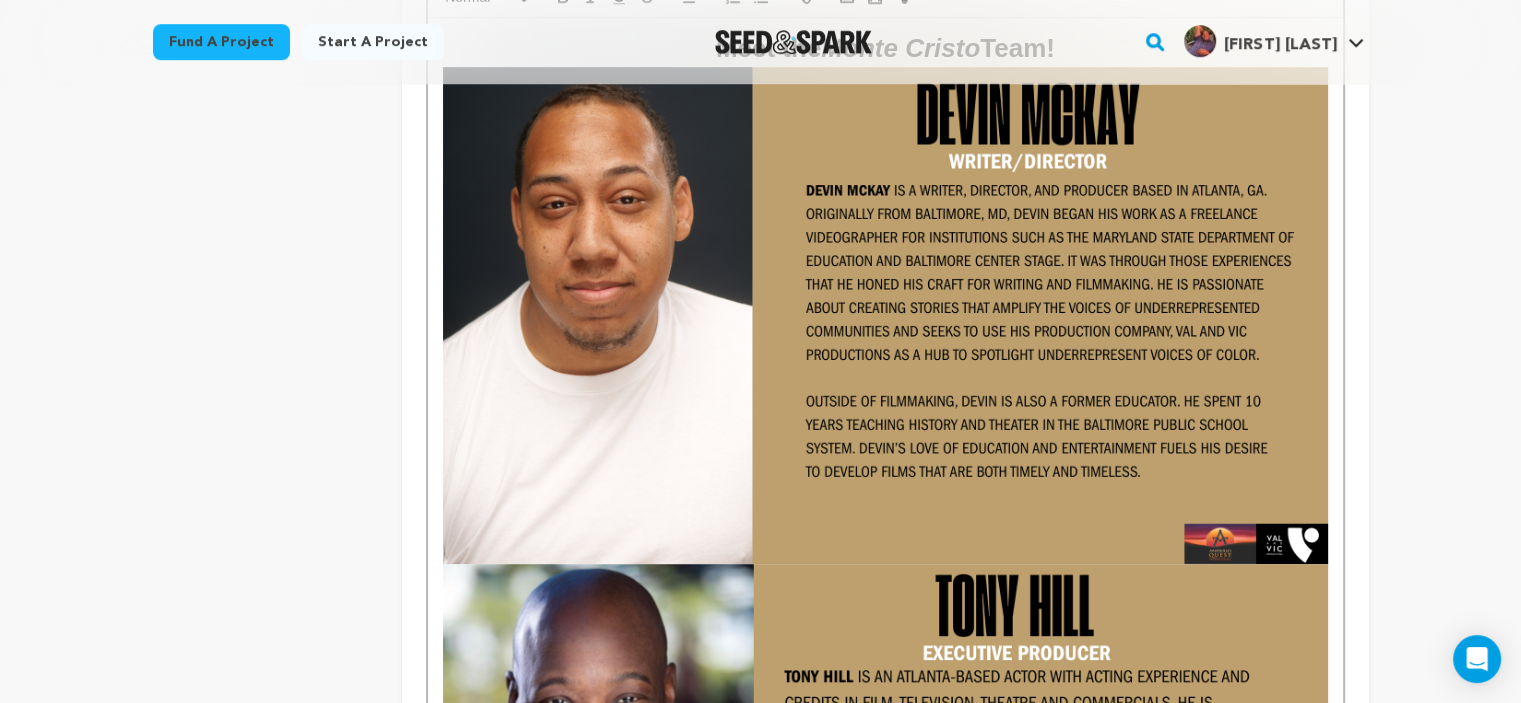 scroll, scrollTop: 1092, scrollLeft: 0, axis: vertical 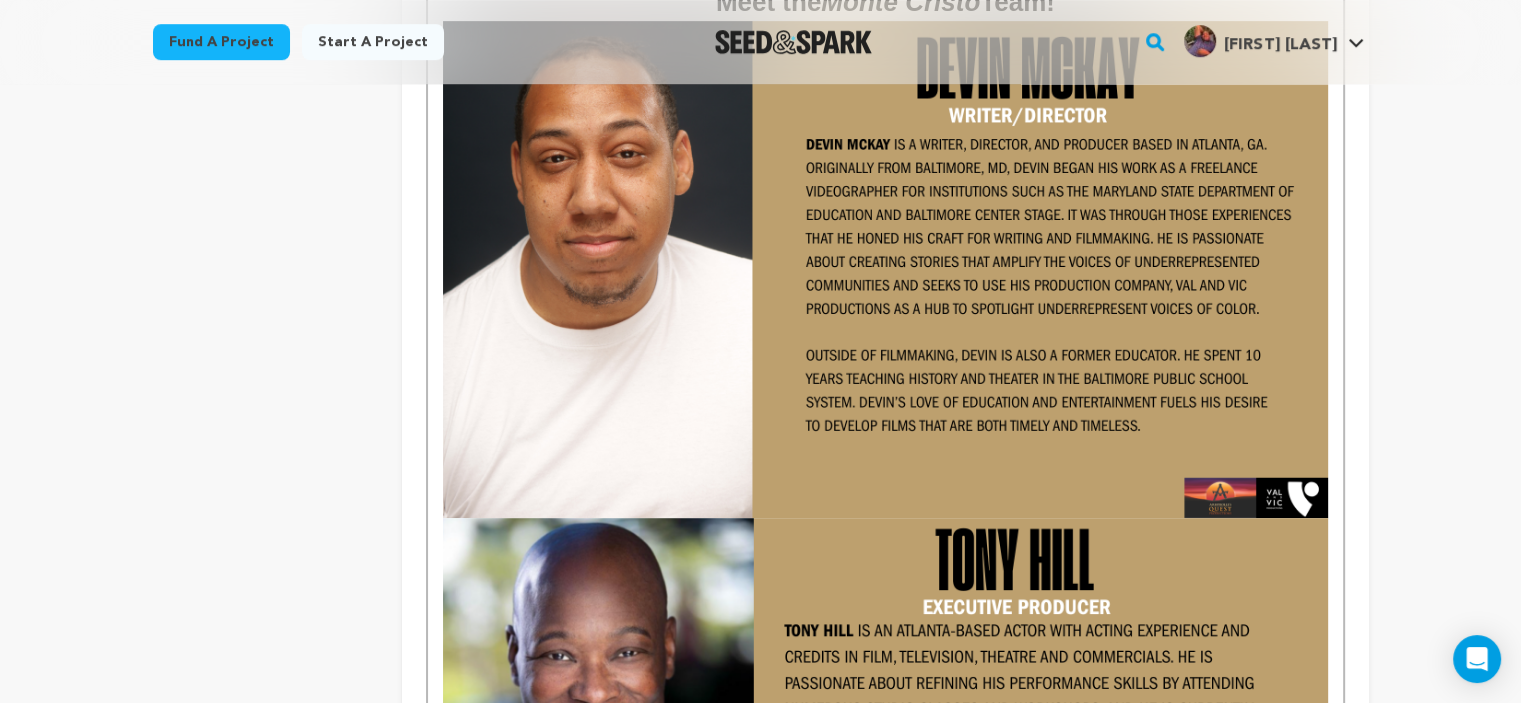 click on "Meet the  Monte Cristo  Team!" at bounding box center (885, 997) 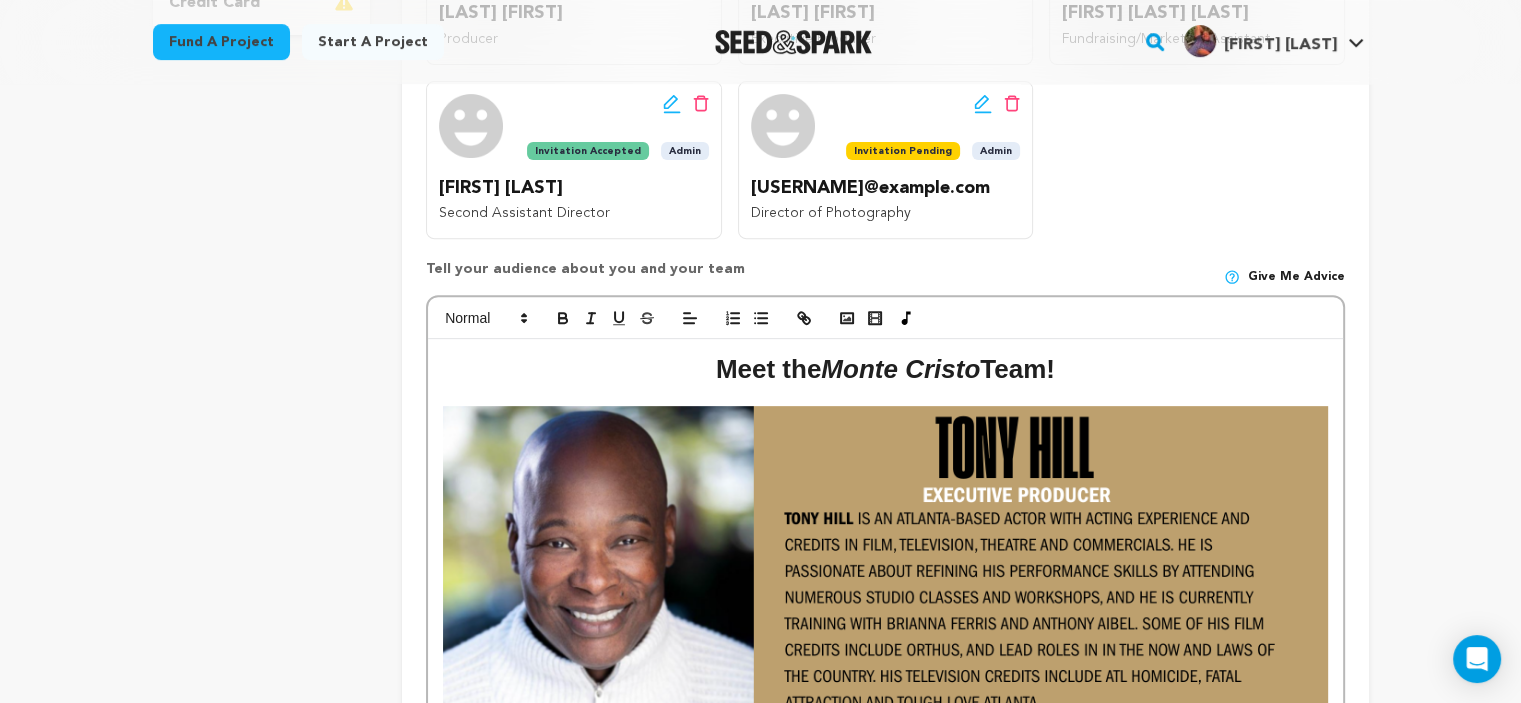 scroll, scrollTop: 664, scrollLeft: 0, axis: vertical 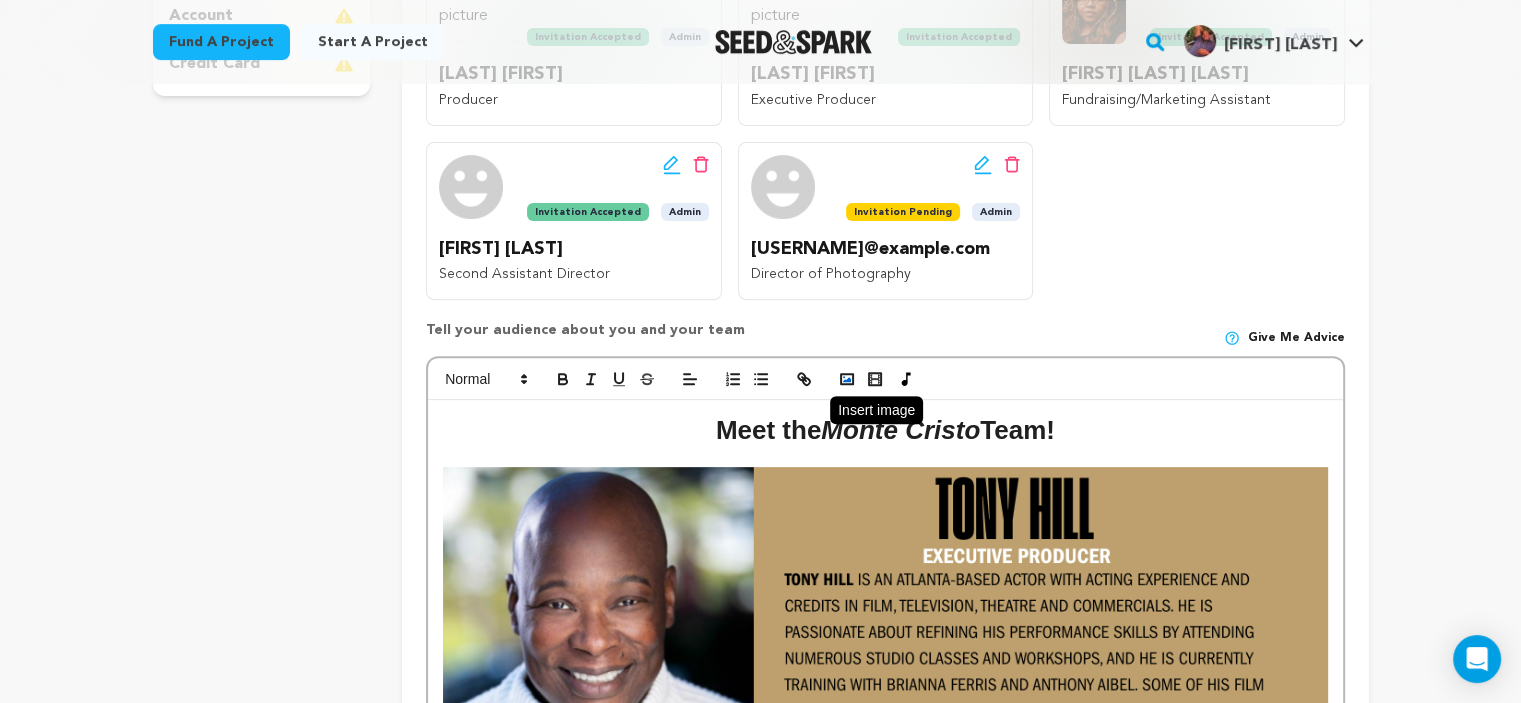 click at bounding box center (847, 379) 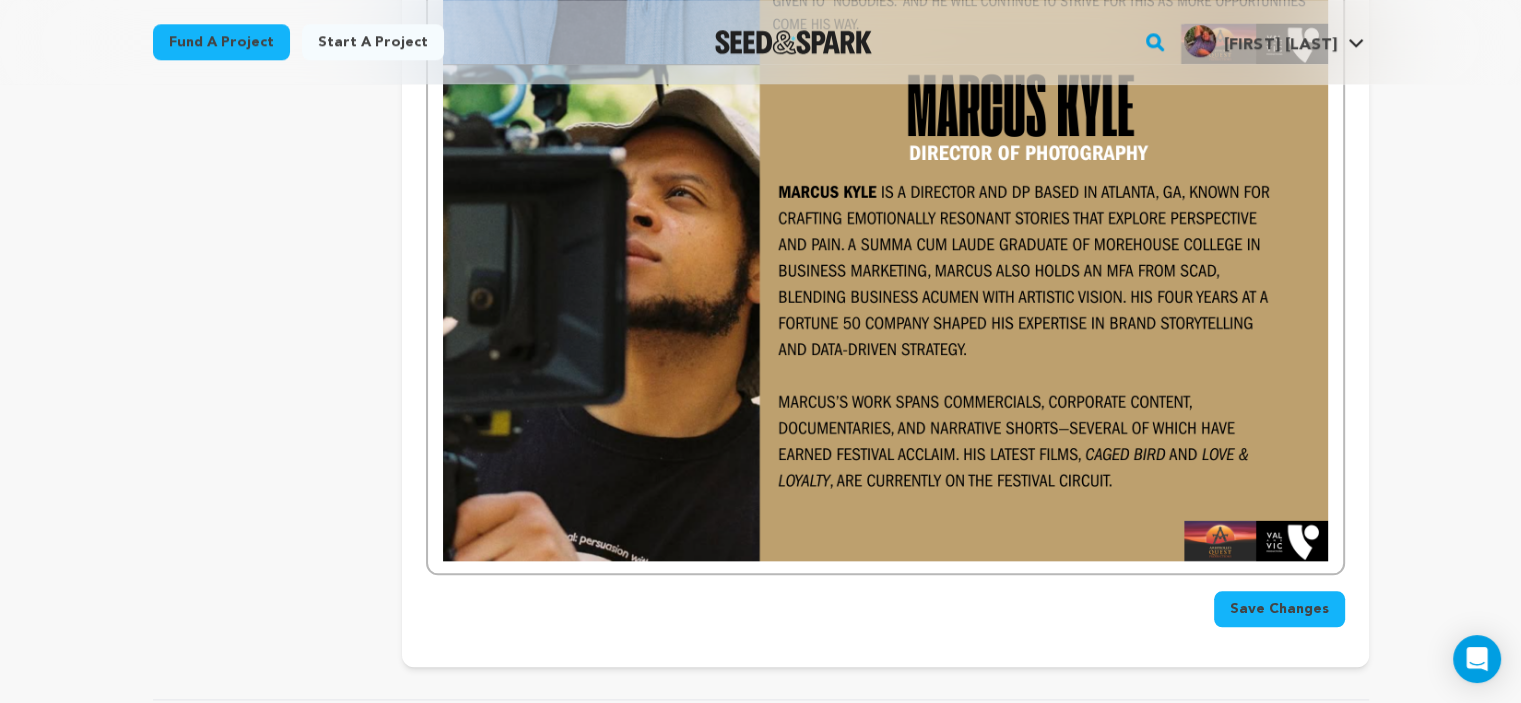 scroll, scrollTop: 2092, scrollLeft: 0, axis: vertical 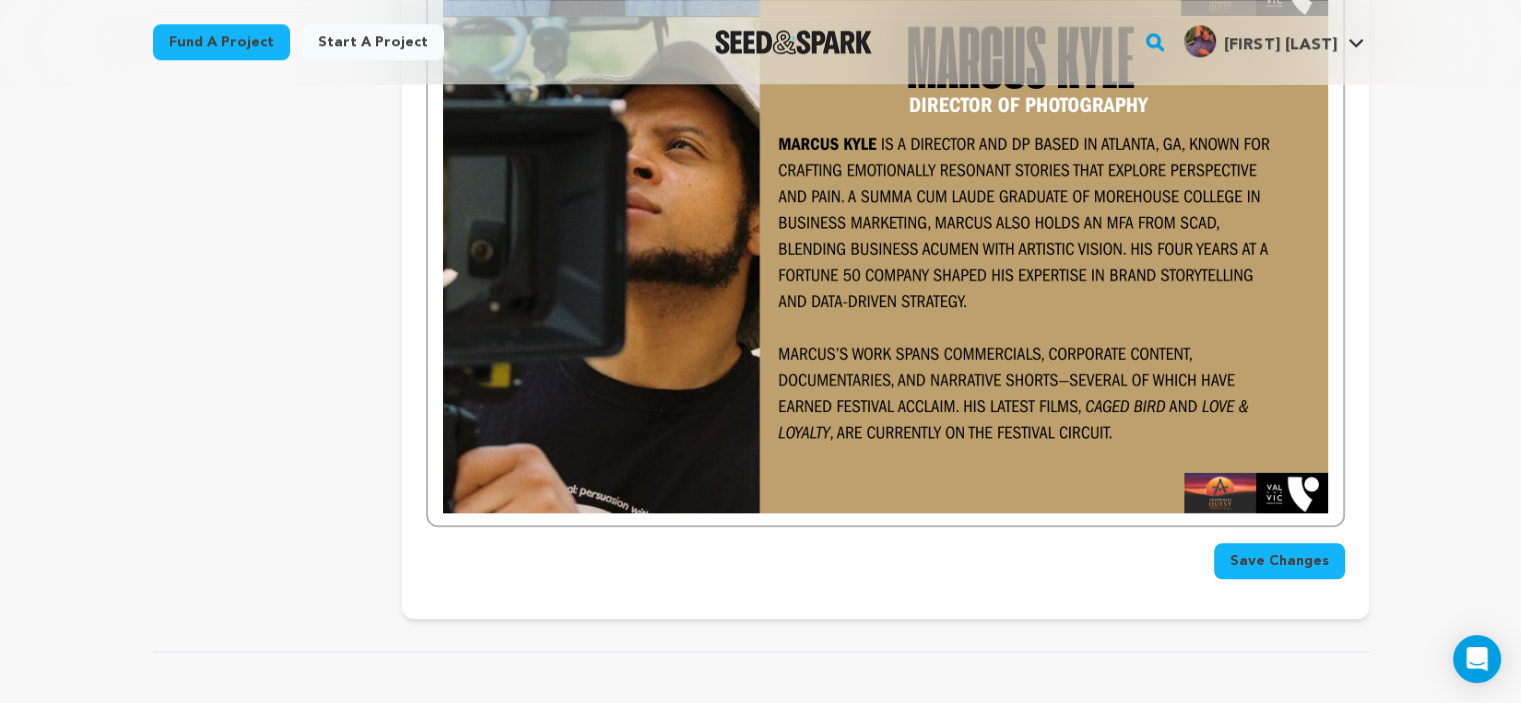 click on "Meet the  Monte Cristo  Team!" at bounding box center [885, -252] 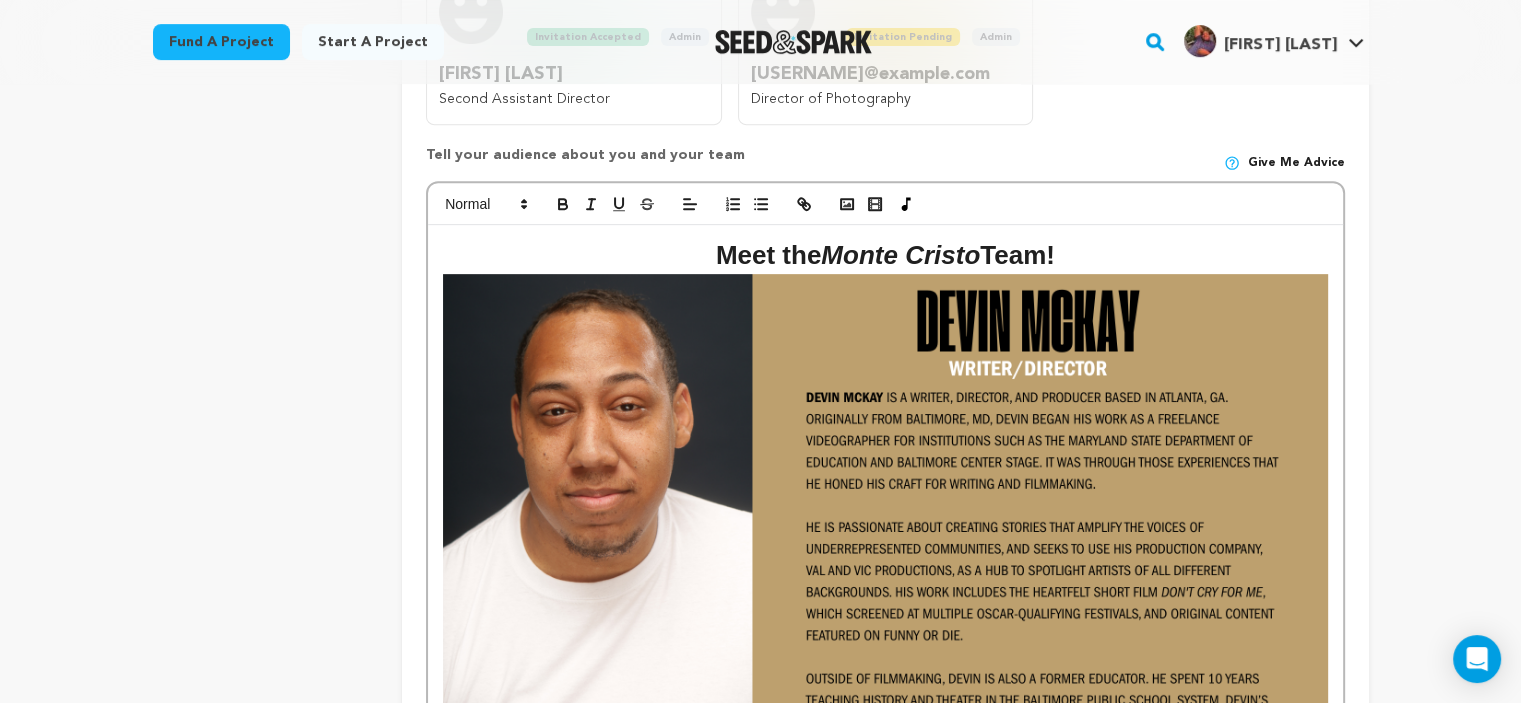 scroll, scrollTop: 831, scrollLeft: 0, axis: vertical 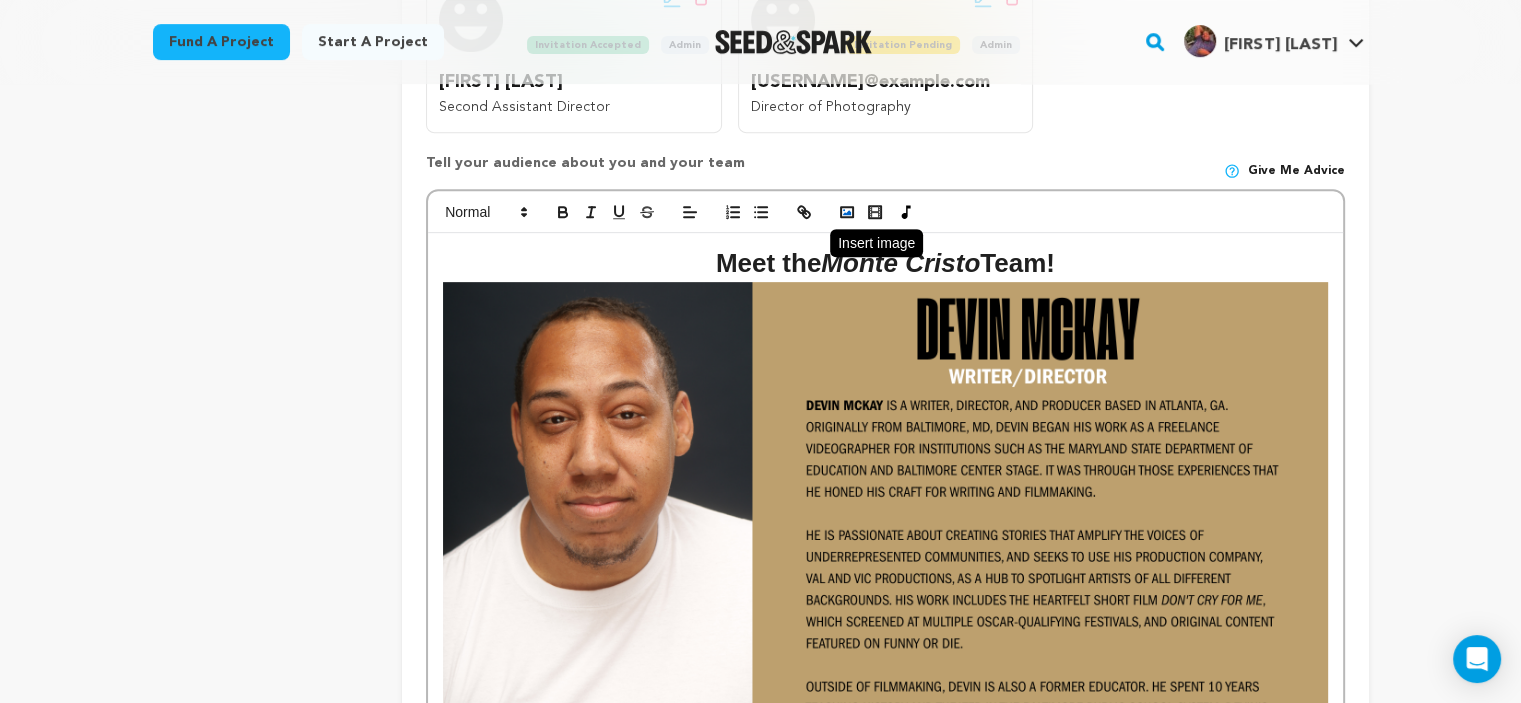 click 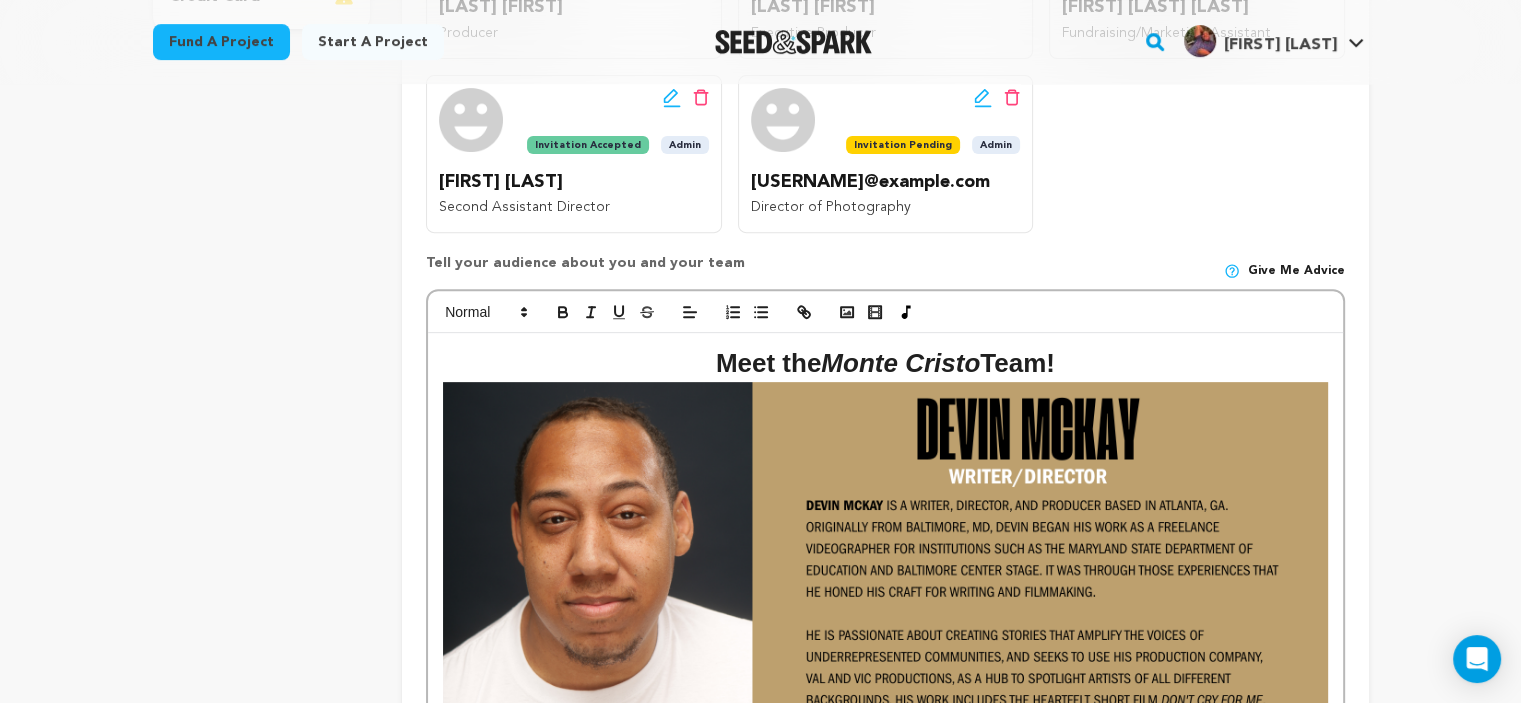scroll, scrollTop: 685, scrollLeft: 0, axis: vertical 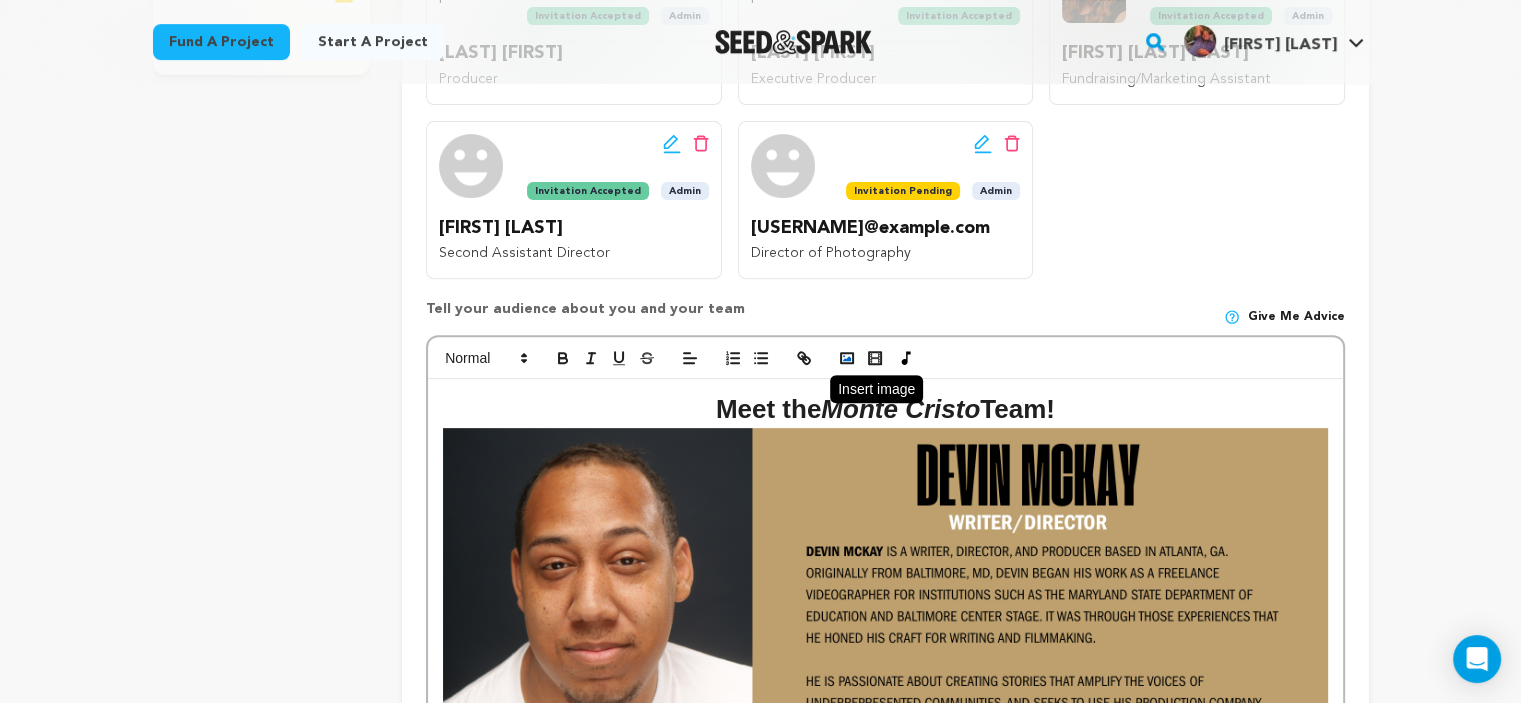 click at bounding box center (847, 358) 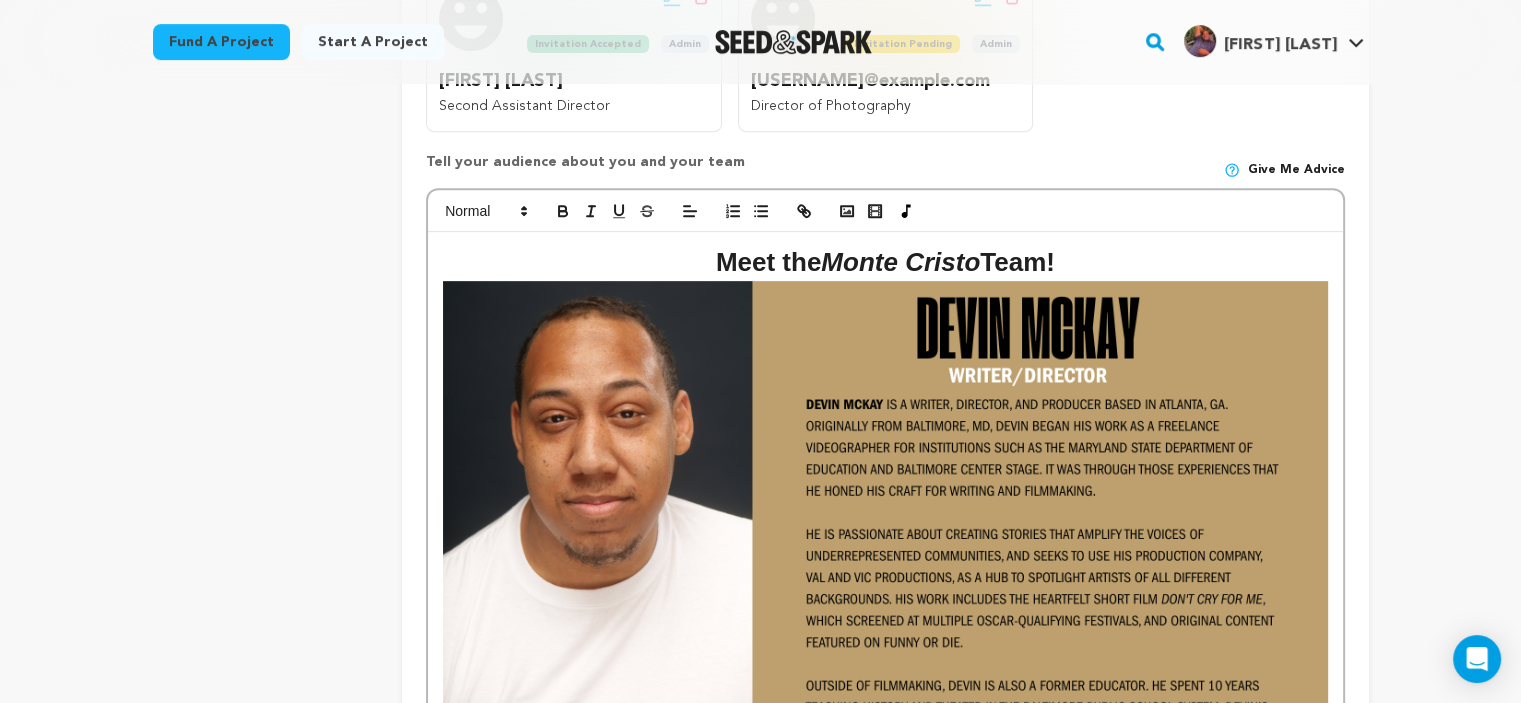 scroll, scrollTop: 828, scrollLeft: 0, axis: vertical 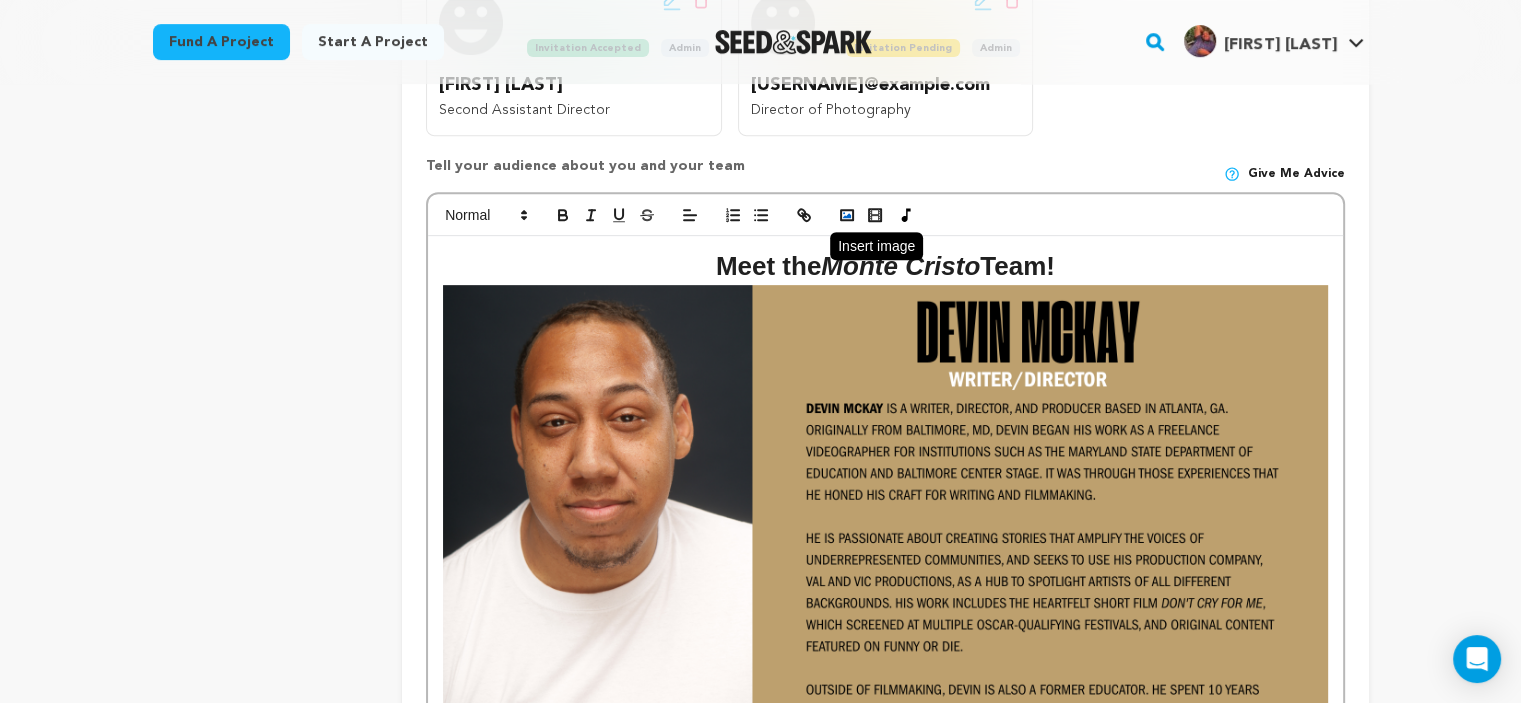 click 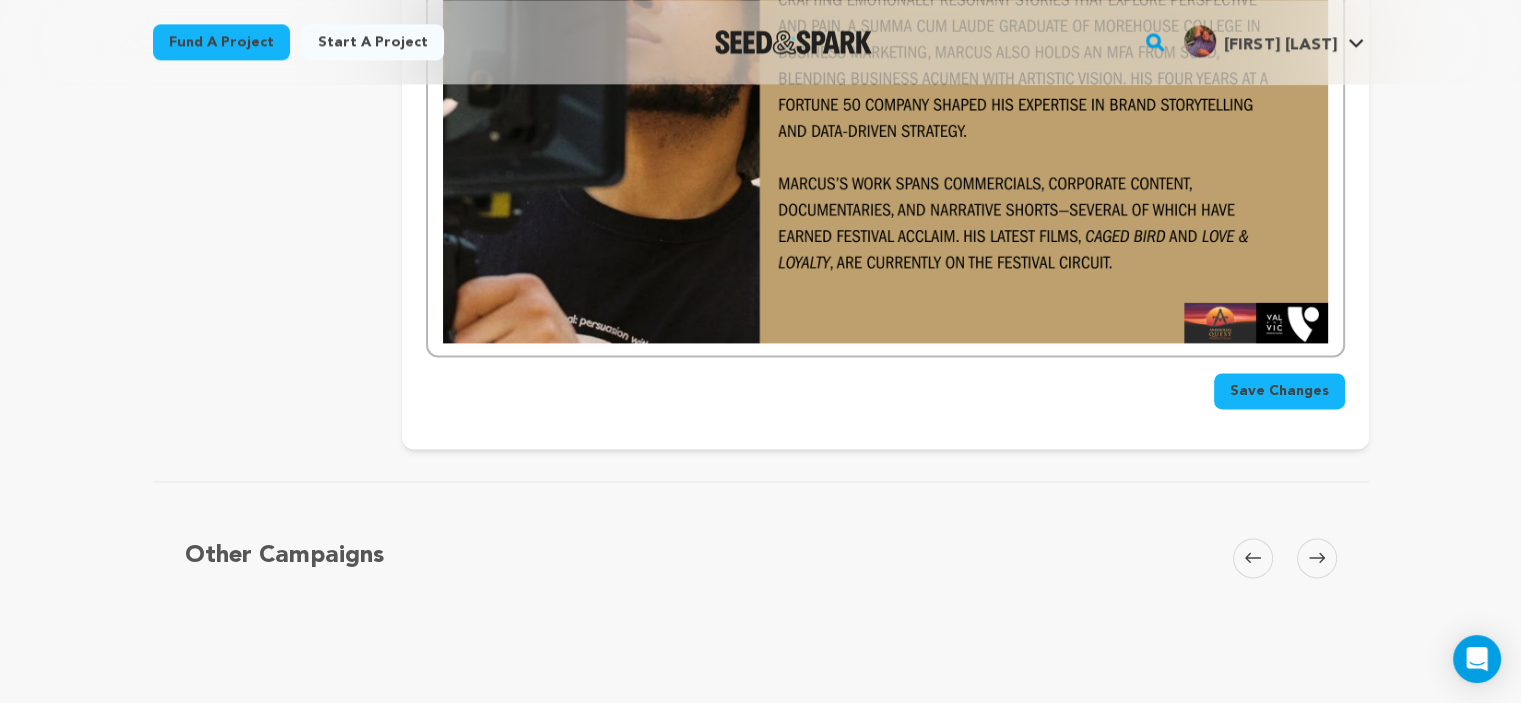 scroll, scrollTop: 2759, scrollLeft: 0, axis: vertical 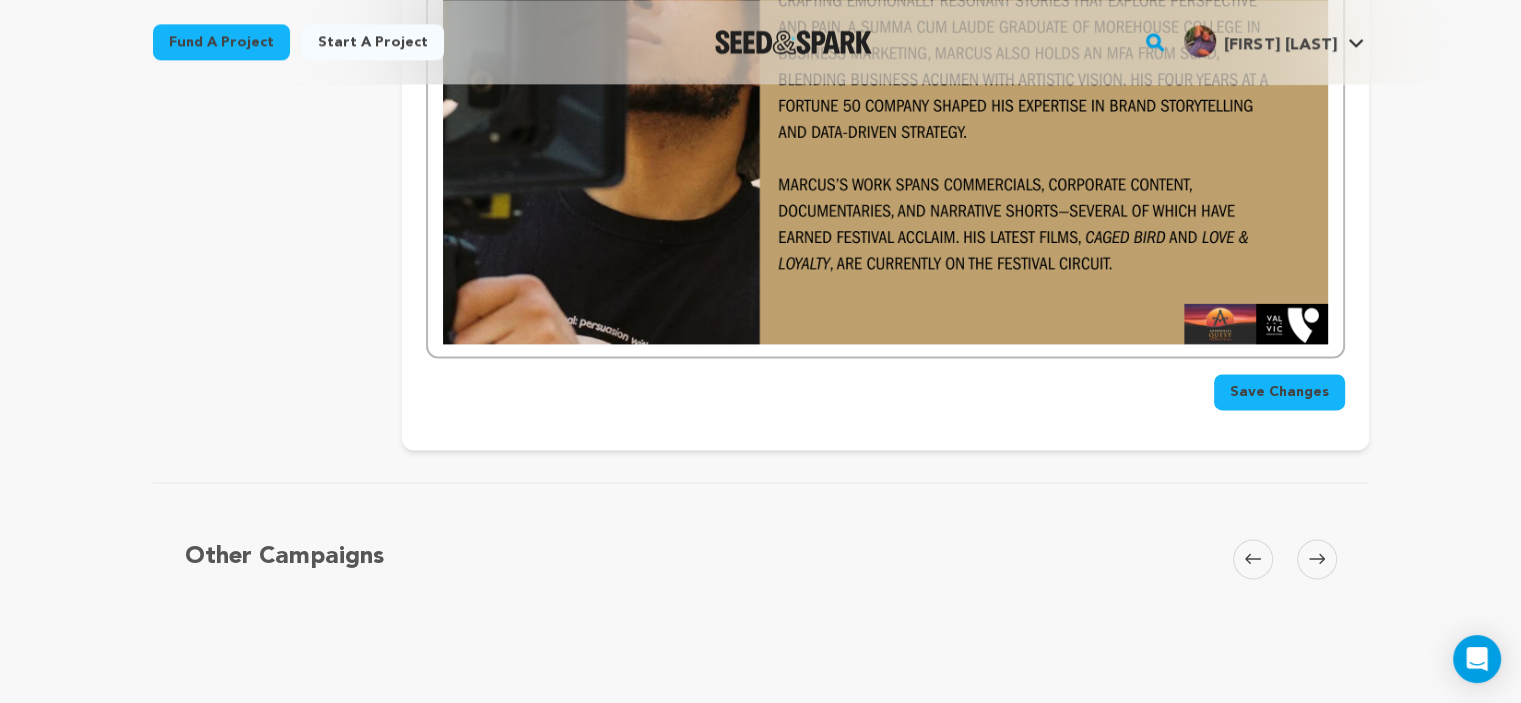 click on "Save Changes" at bounding box center [1279, 392] 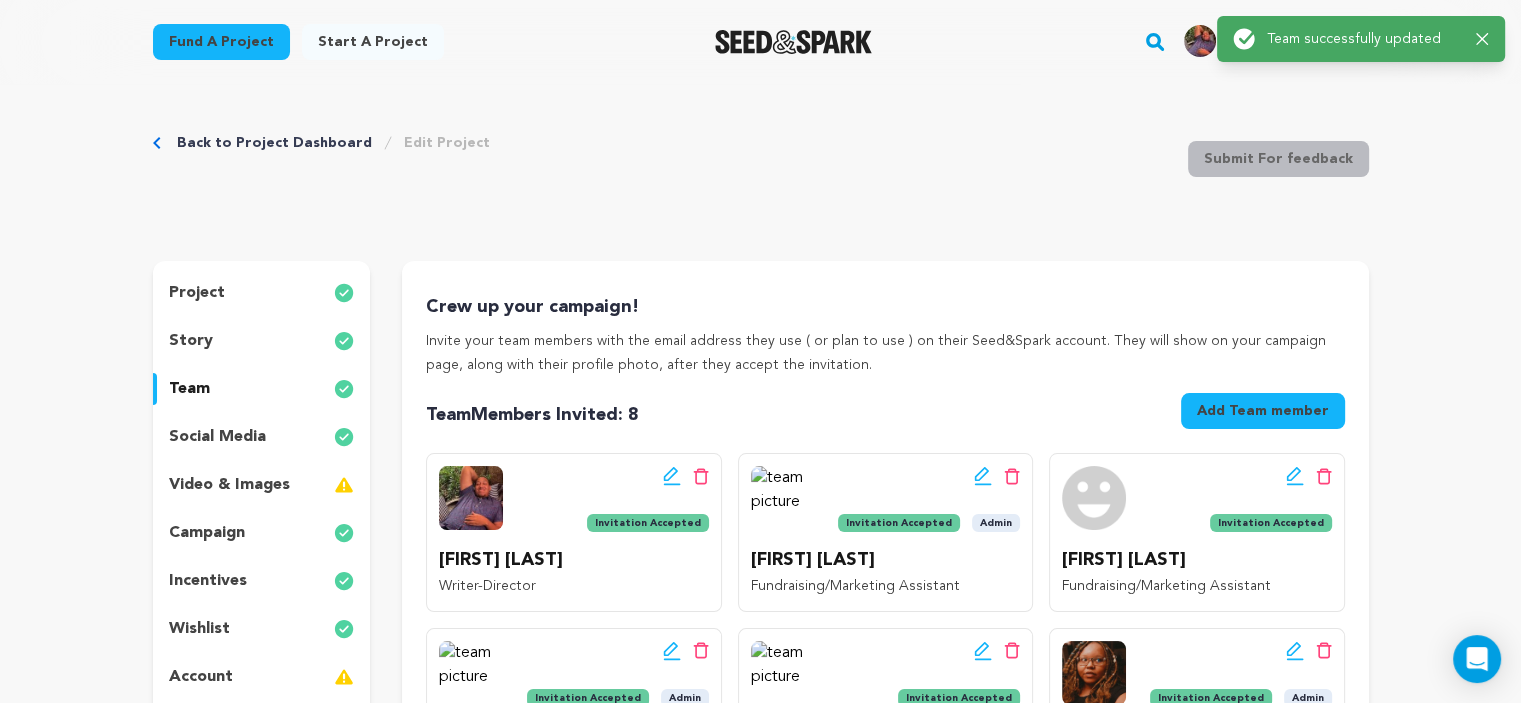 scroll, scrollTop: 0, scrollLeft: 0, axis: both 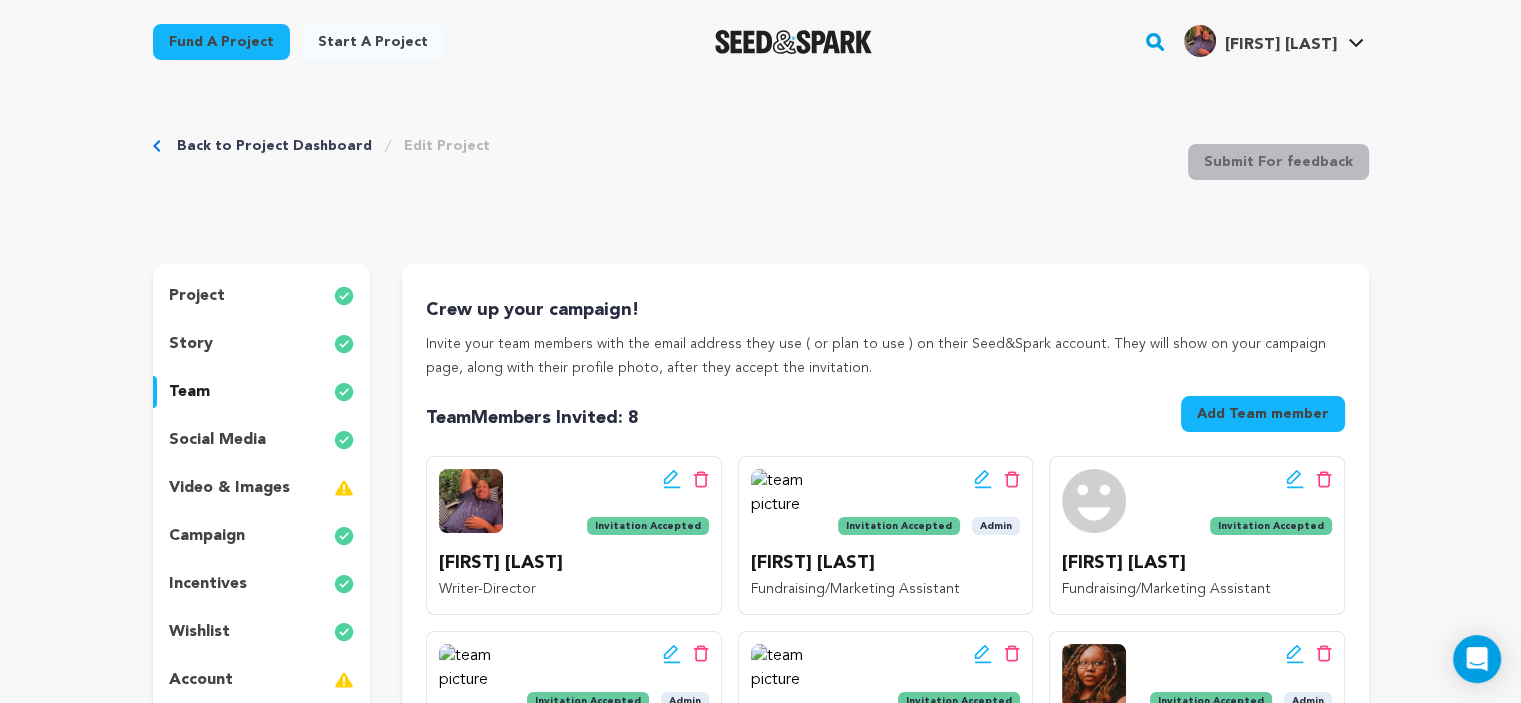 click on "Back to Project Dashboard" at bounding box center [274, 146] 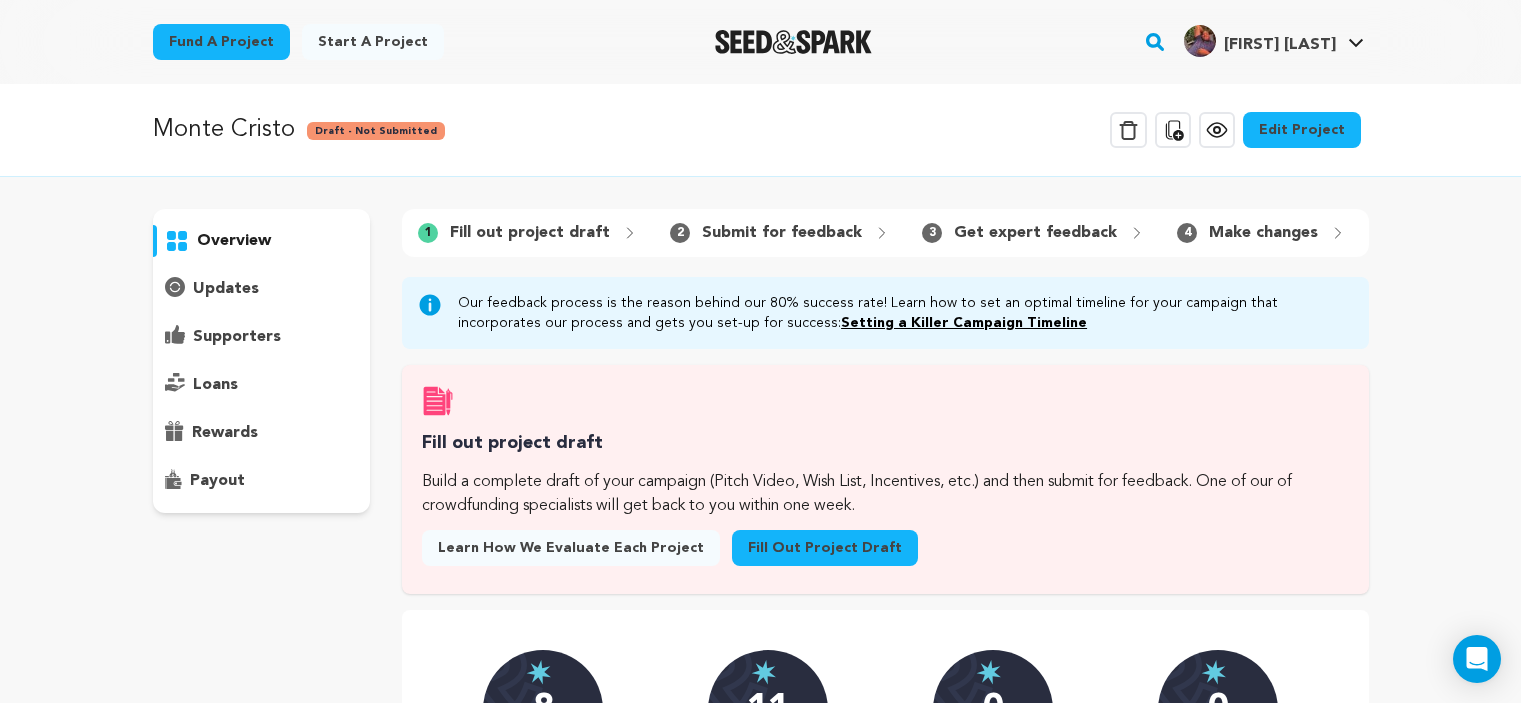 scroll, scrollTop: 0, scrollLeft: 0, axis: both 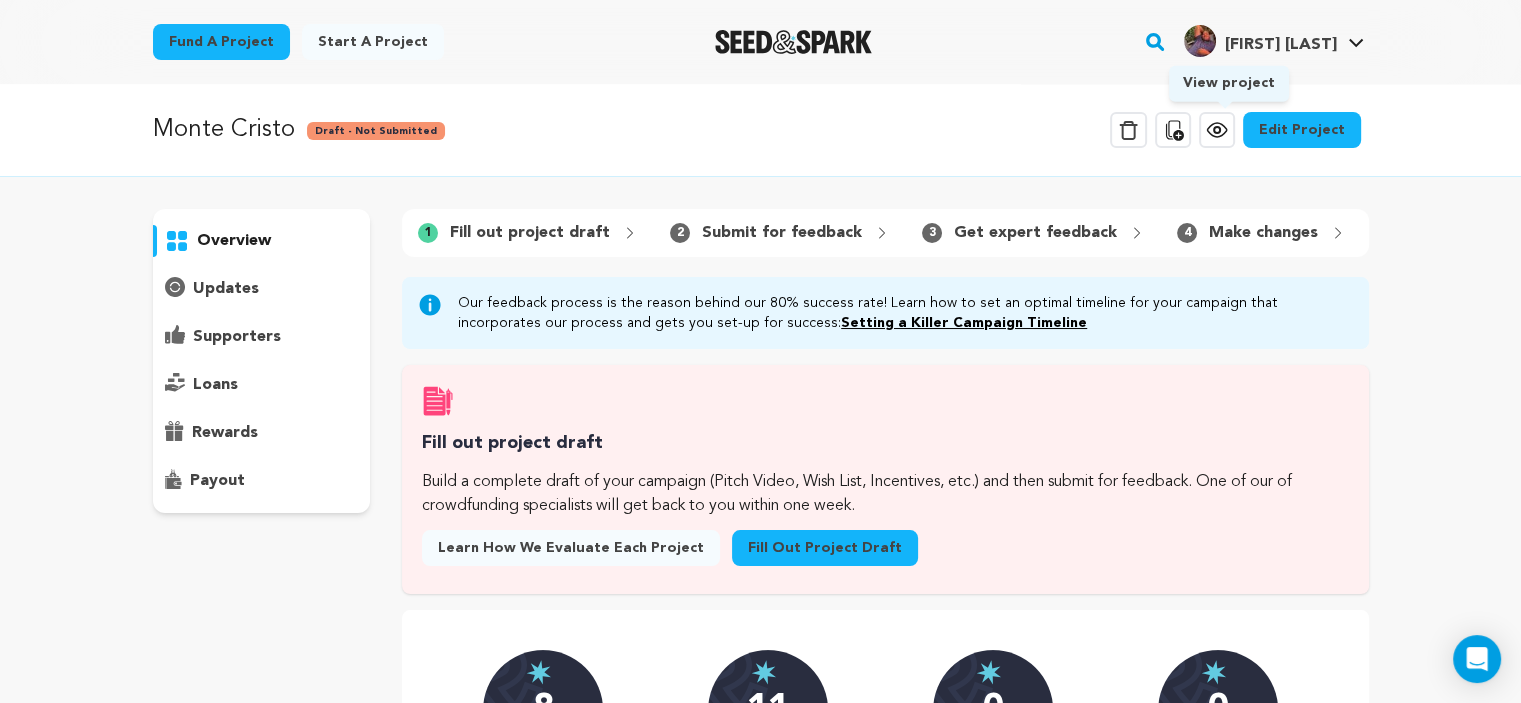 click 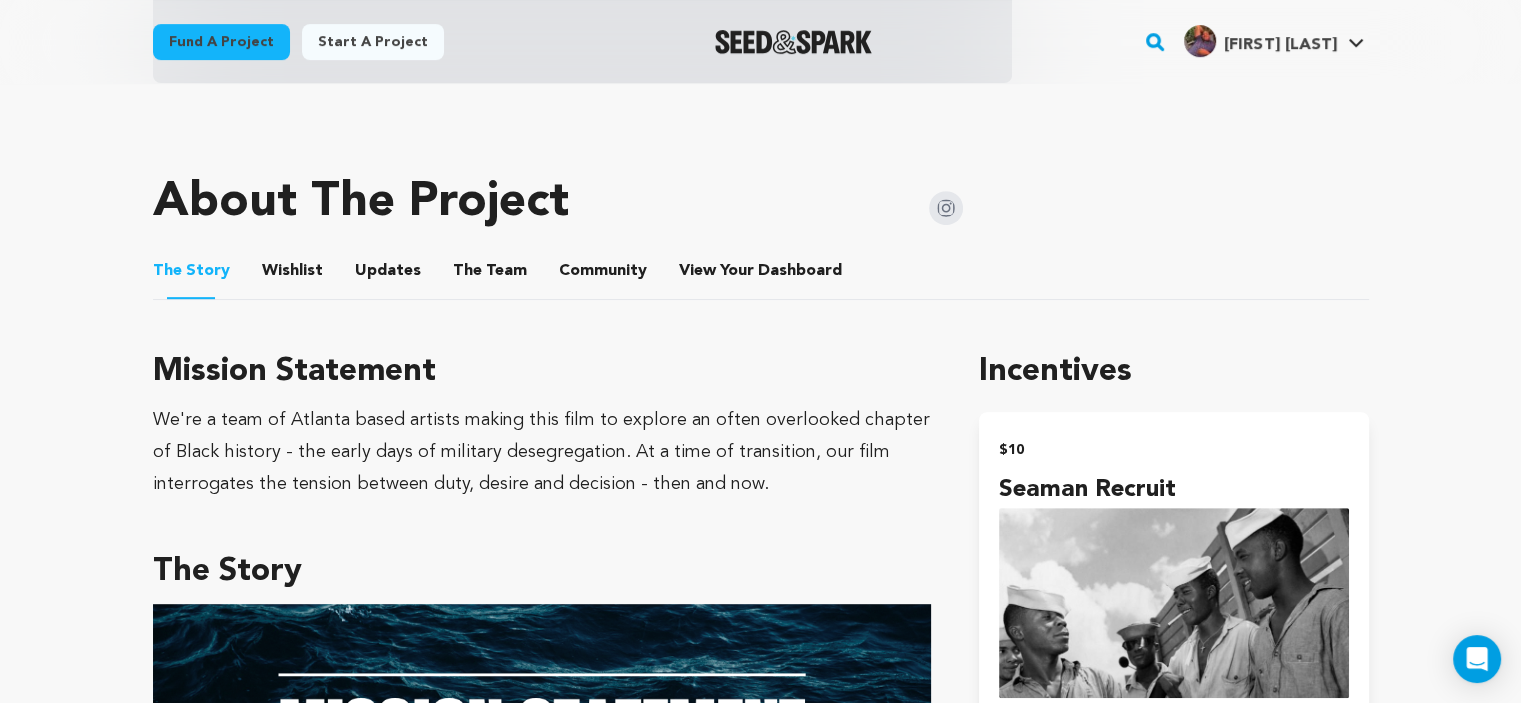 scroll, scrollTop: 808, scrollLeft: 0, axis: vertical 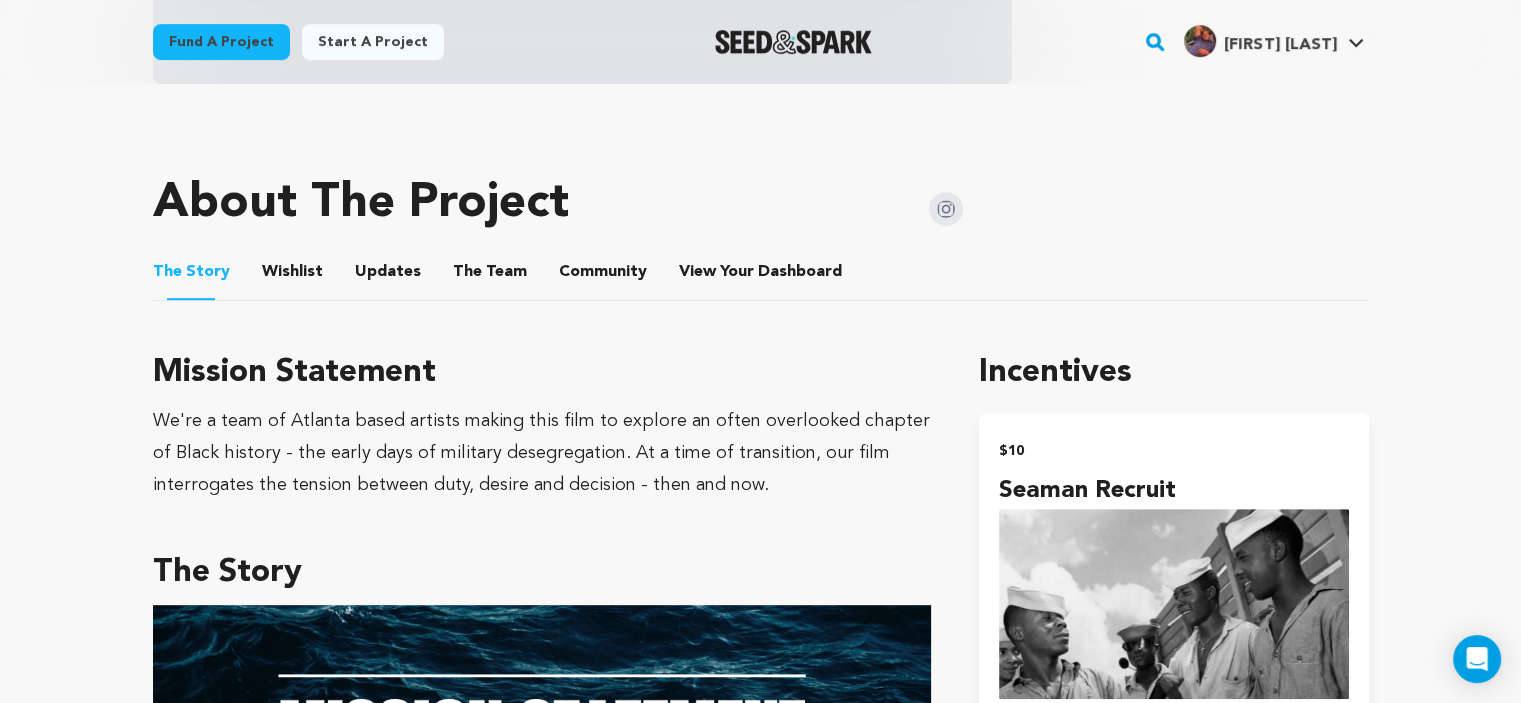 click on "The Team" at bounding box center (490, 276) 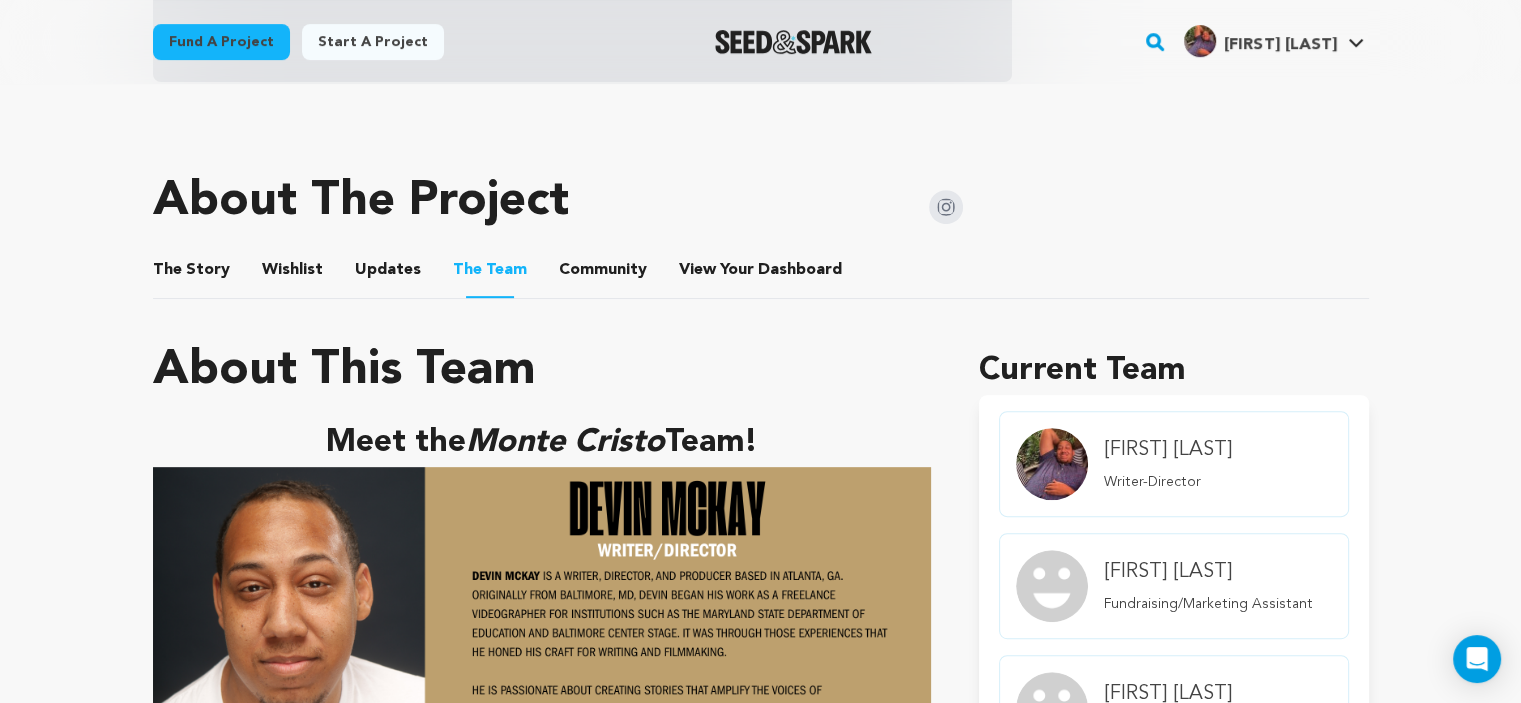 scroll, scrollTop: 767, scrollLeft: 0, axis: vertical 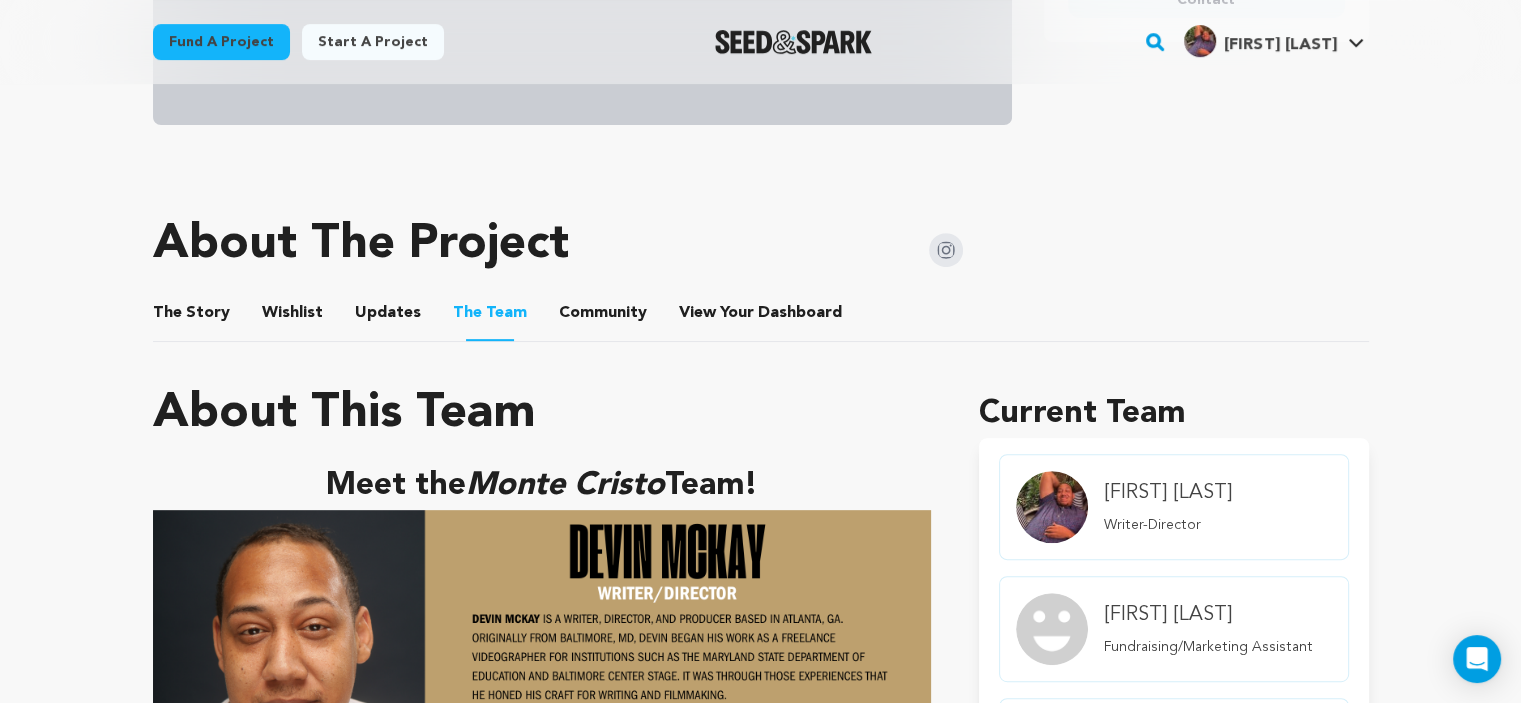 click on "The Story" at bounding box center (191, 317) 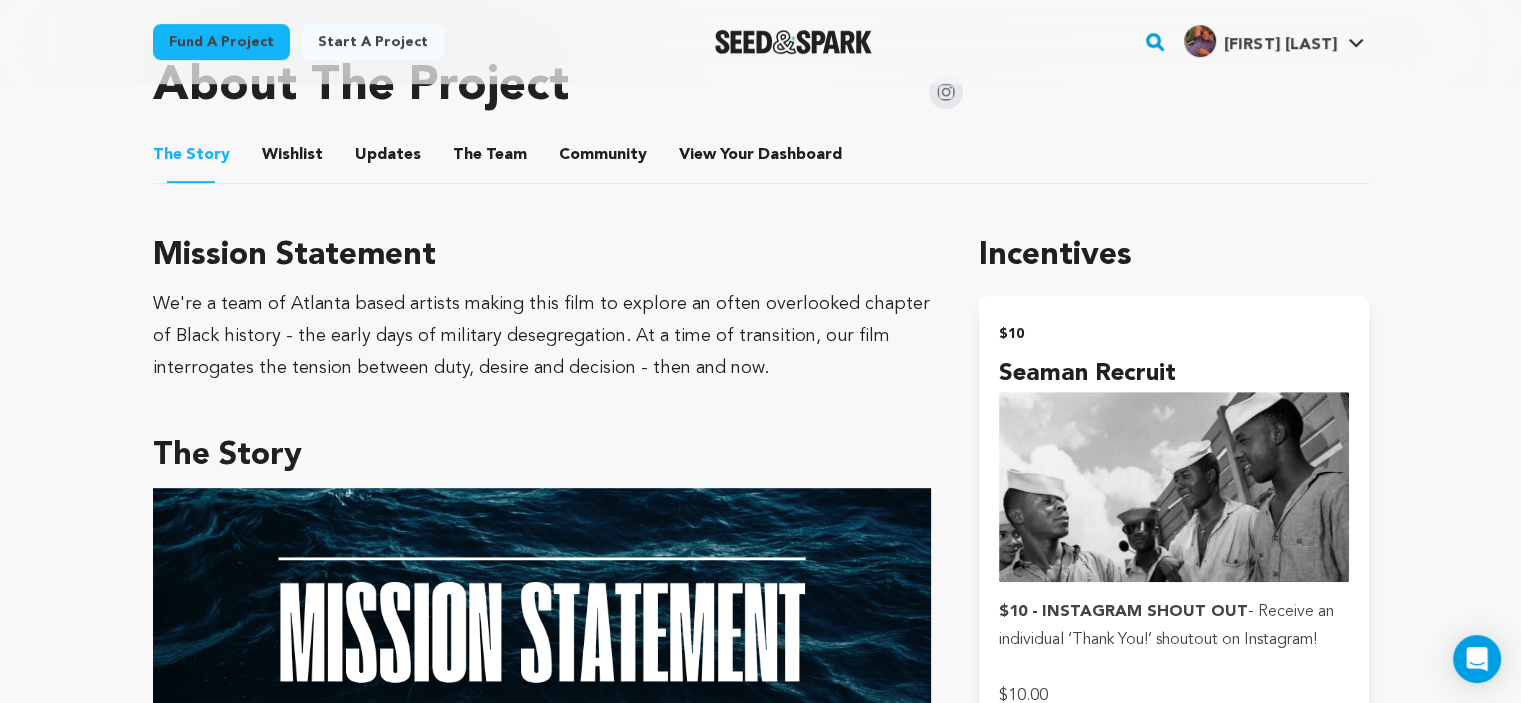 scroll, scrollTop: 770, scrollLeft: 0, axis: vertical 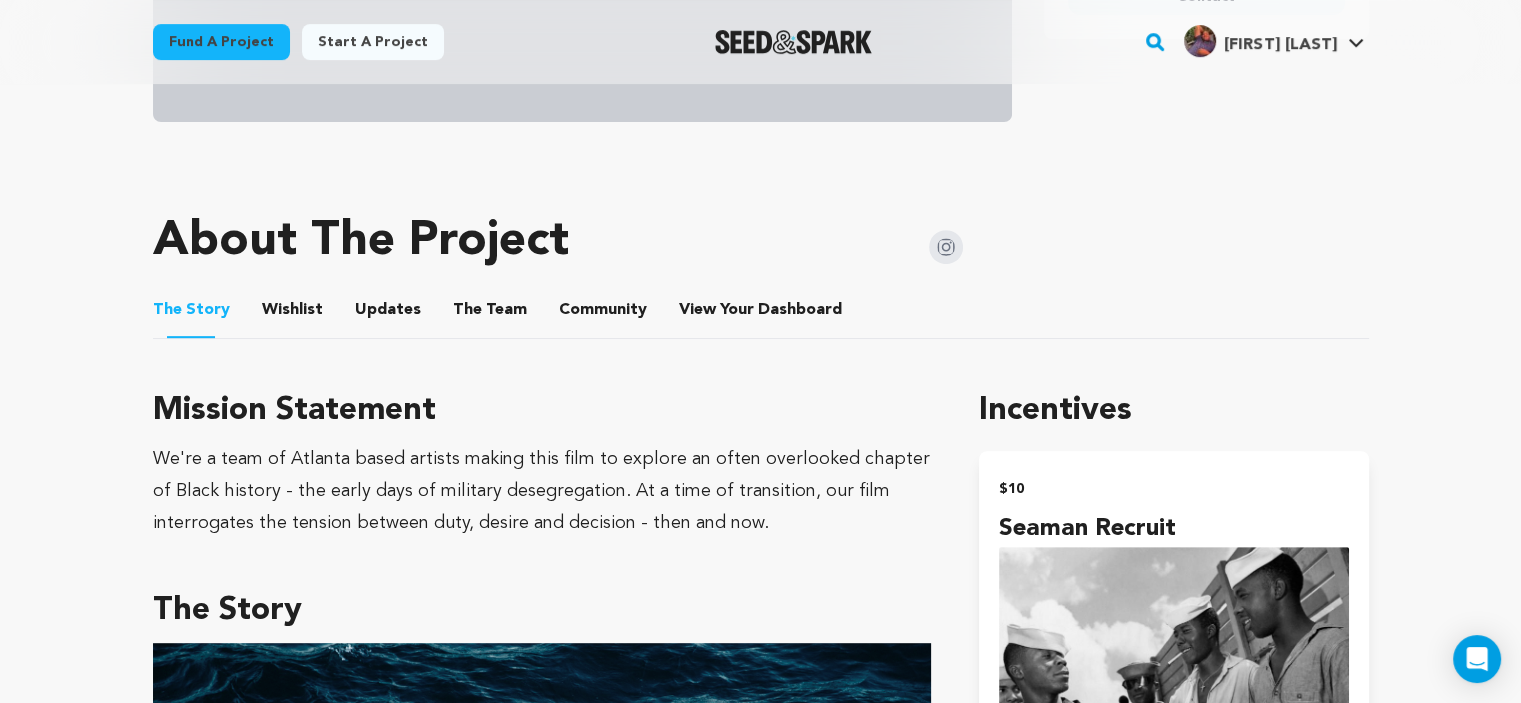 click on "The Team" at bounding box center [490, 314] 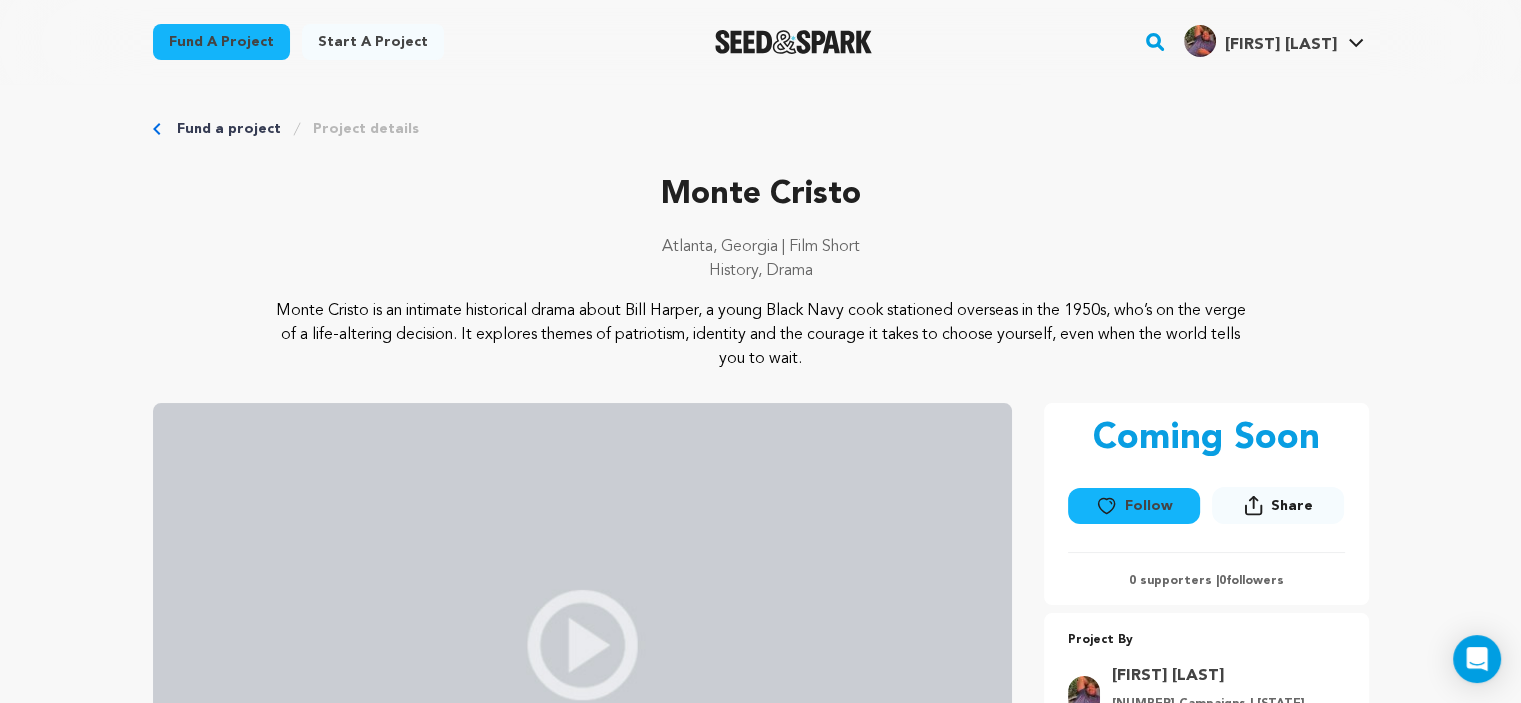 scroll, scrollTop: 0, scrollLeft: 0, axis: both 